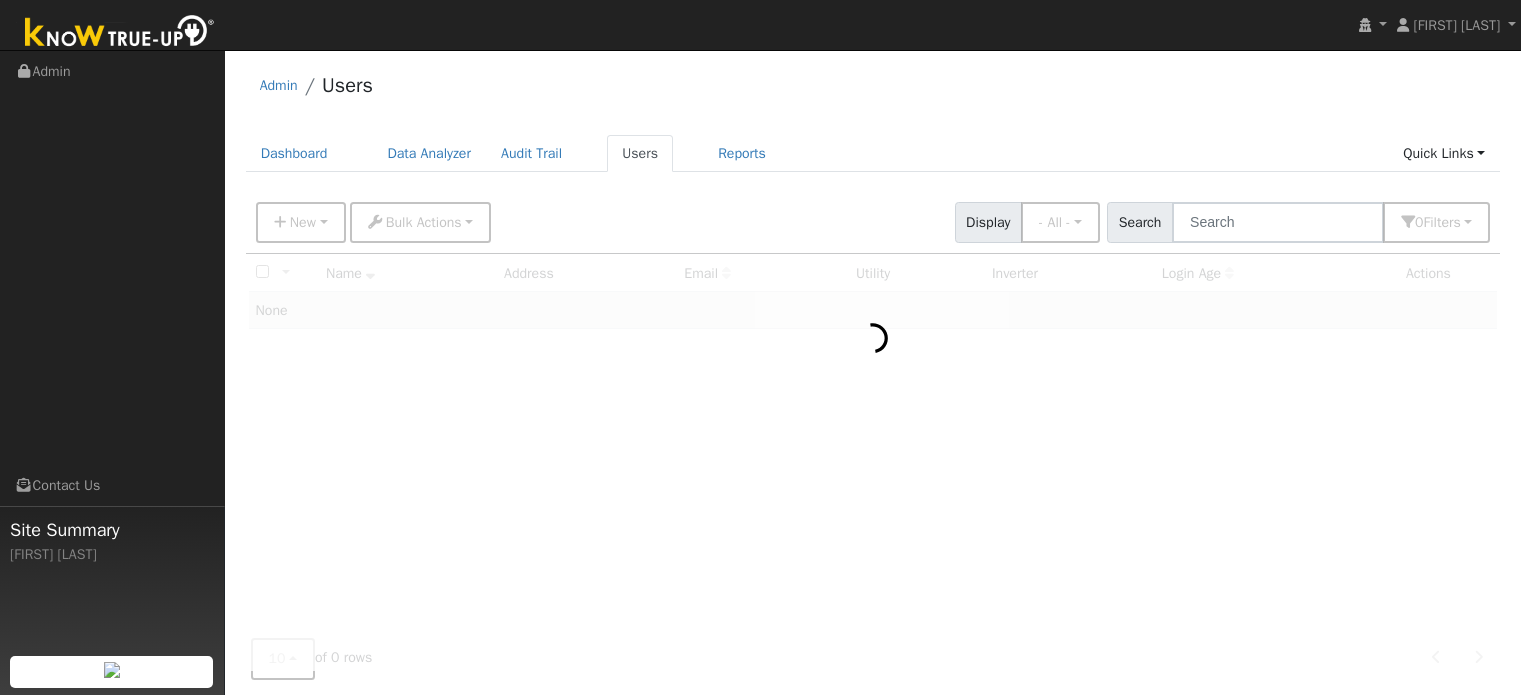 scroll, scrollTop: 0, scrollLeft: 0, axis: both 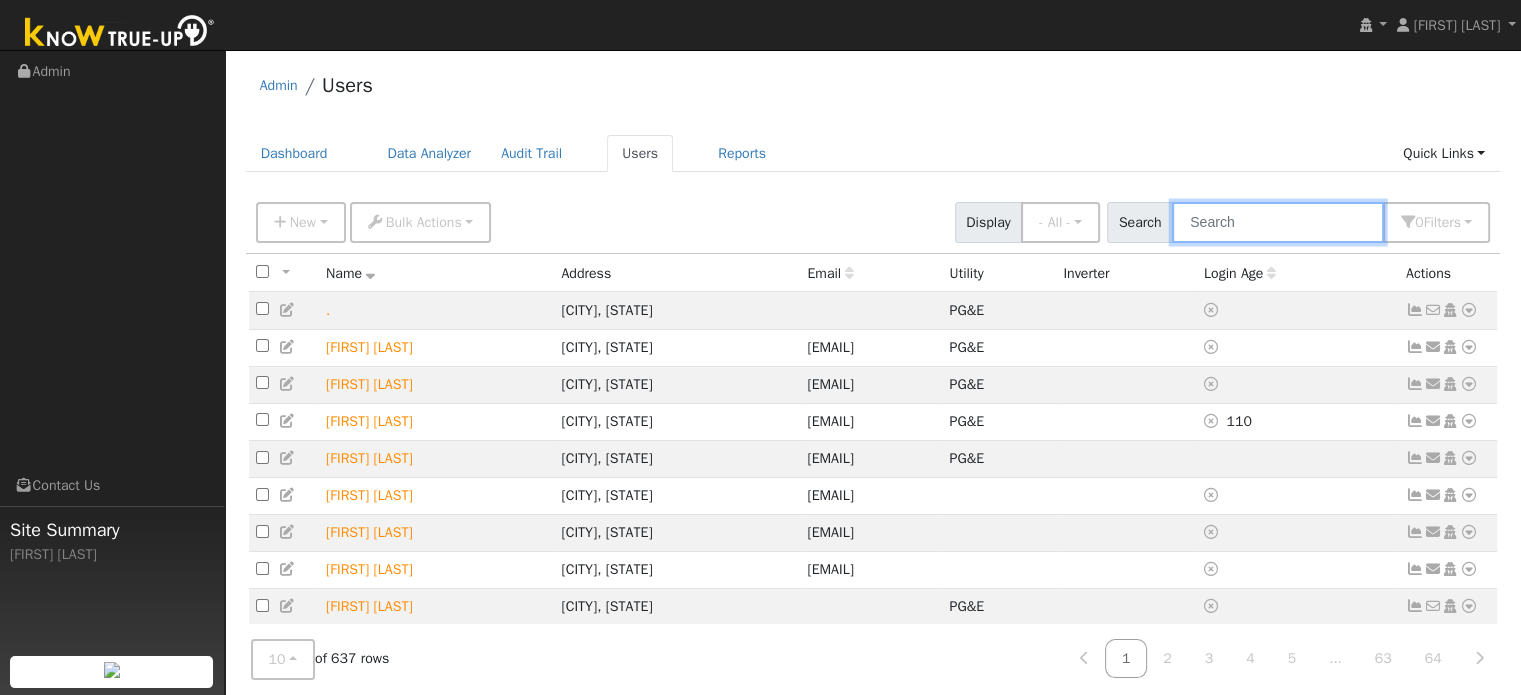 click at bounding box center (1278, 222) 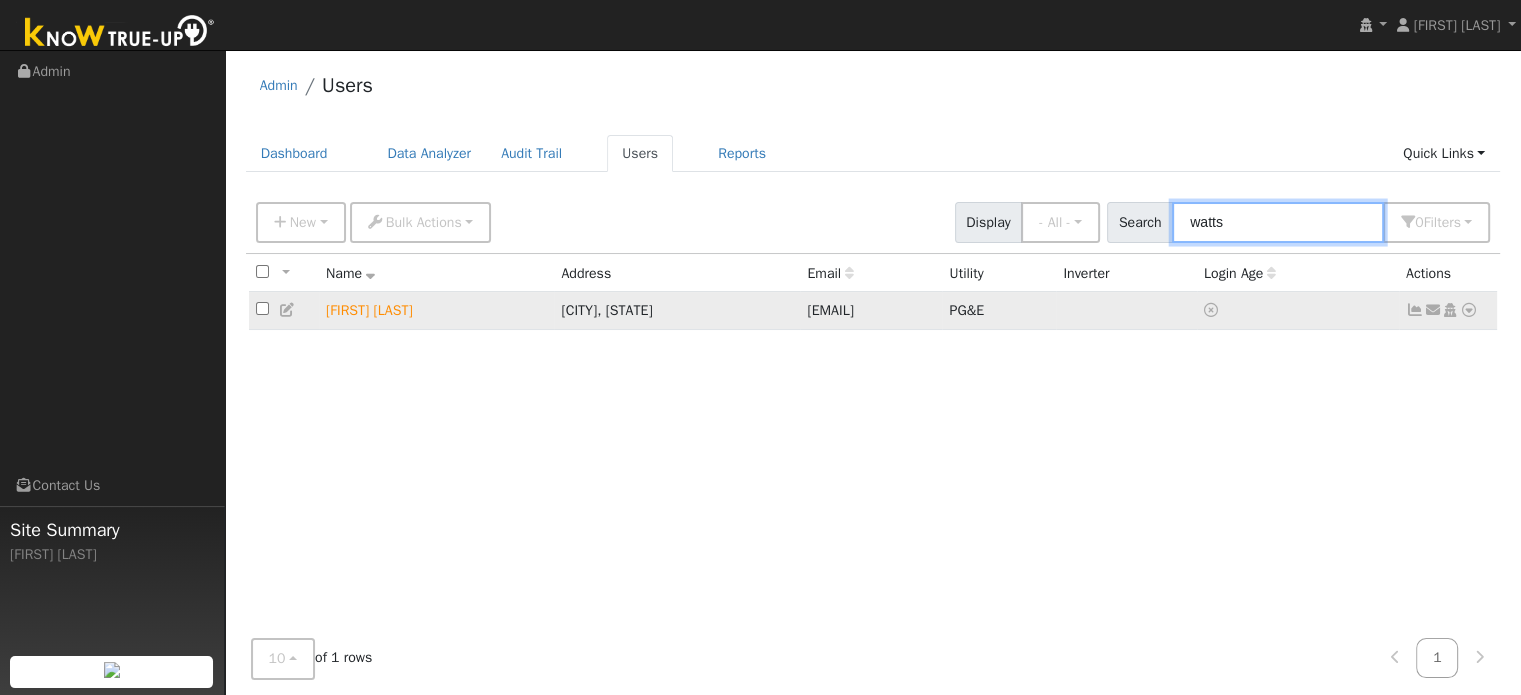 type on "watts" 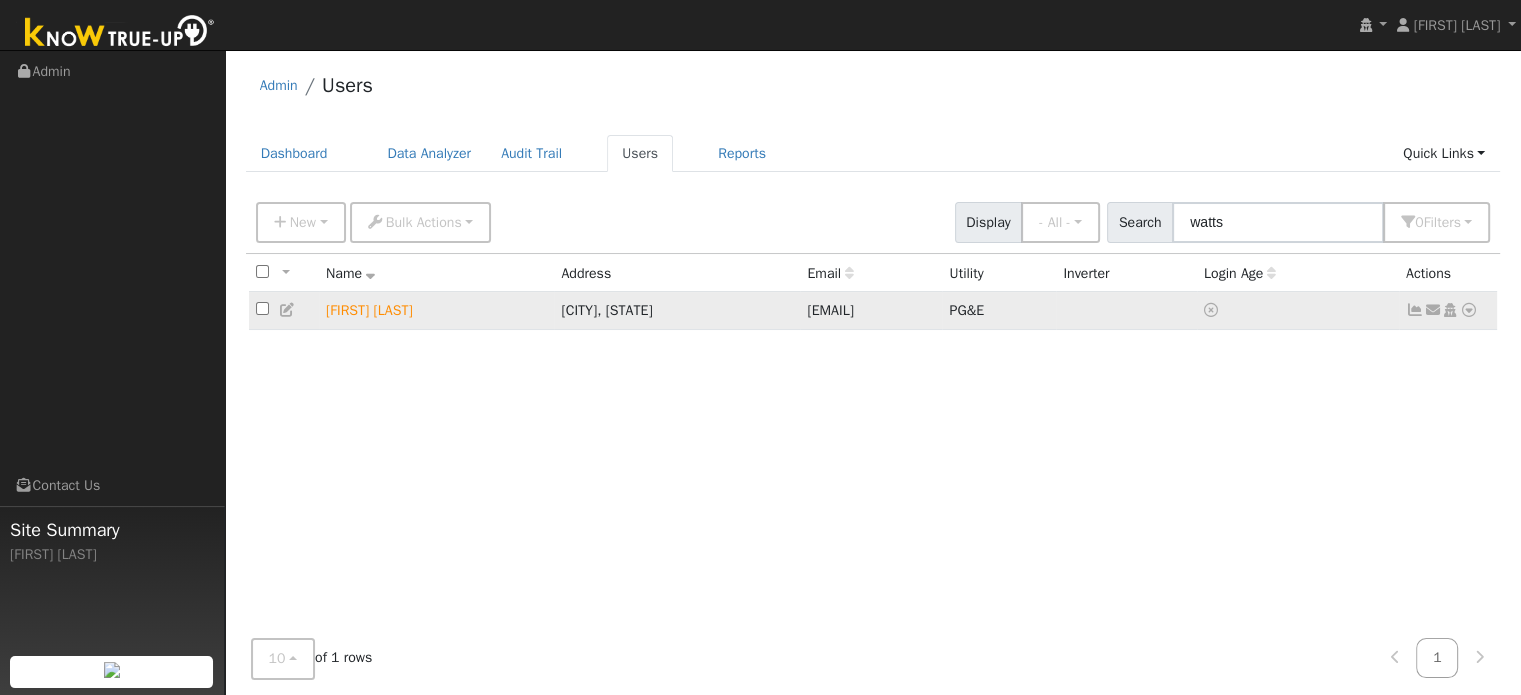 click at bounding box center [1469, 310] 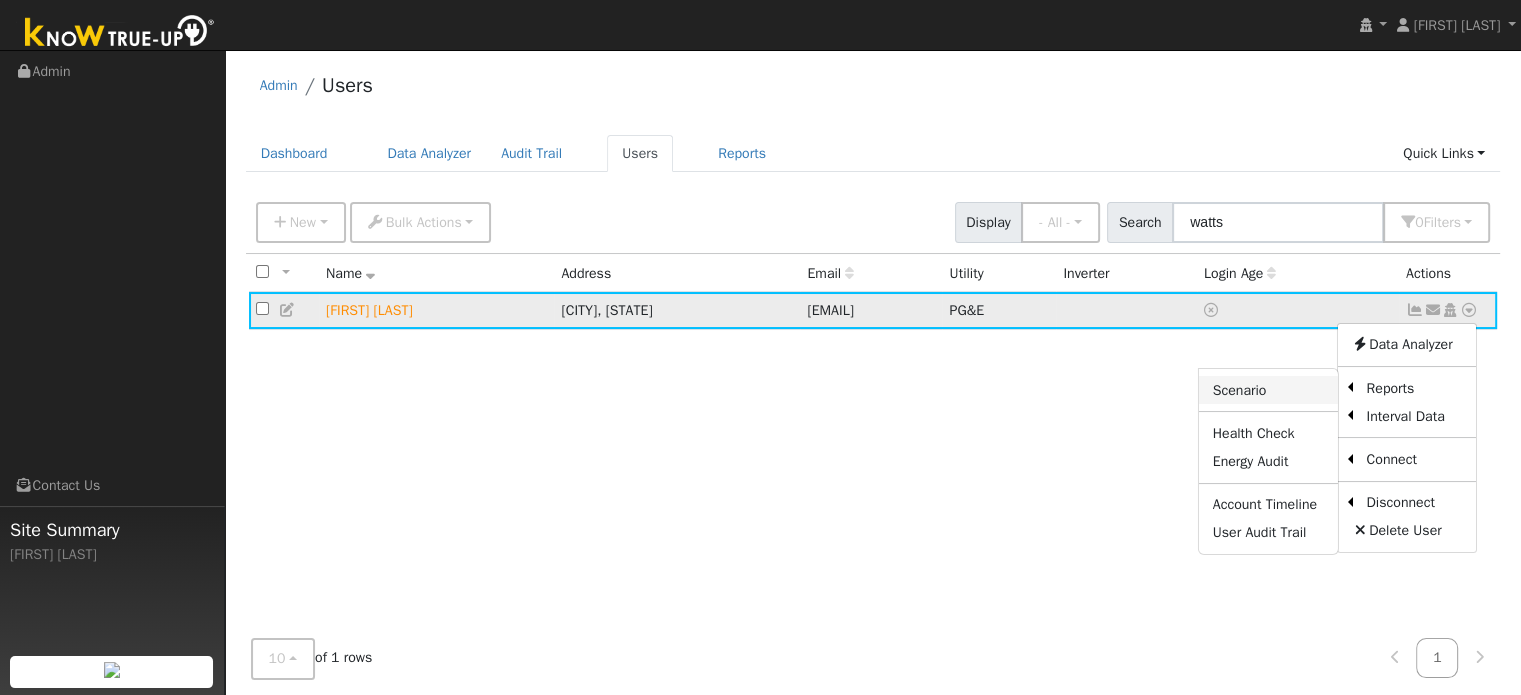 click on "Scenario" at bounding box center (1268, 390) 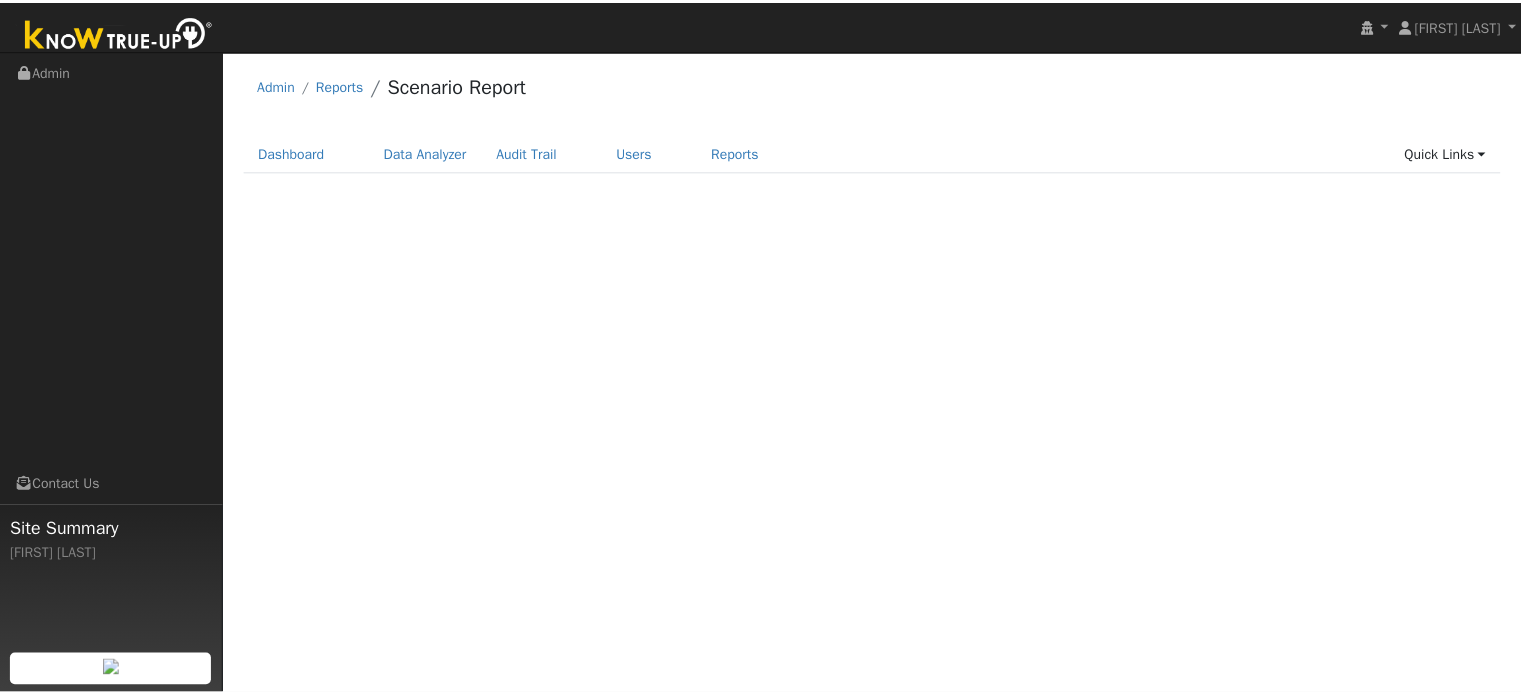 scroll, scrollTop: 0, scrollLeft: 0, axis: both 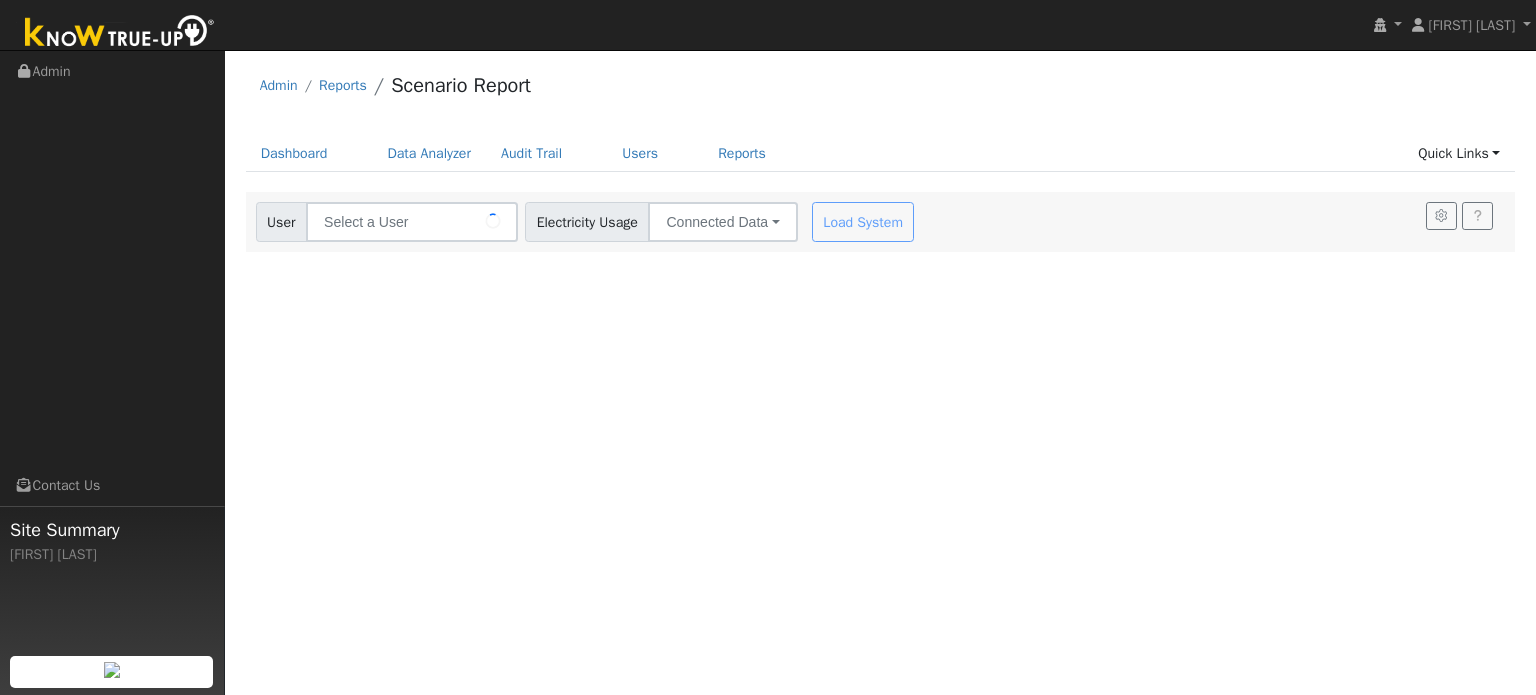 type on "[FIRST] [LAST]" 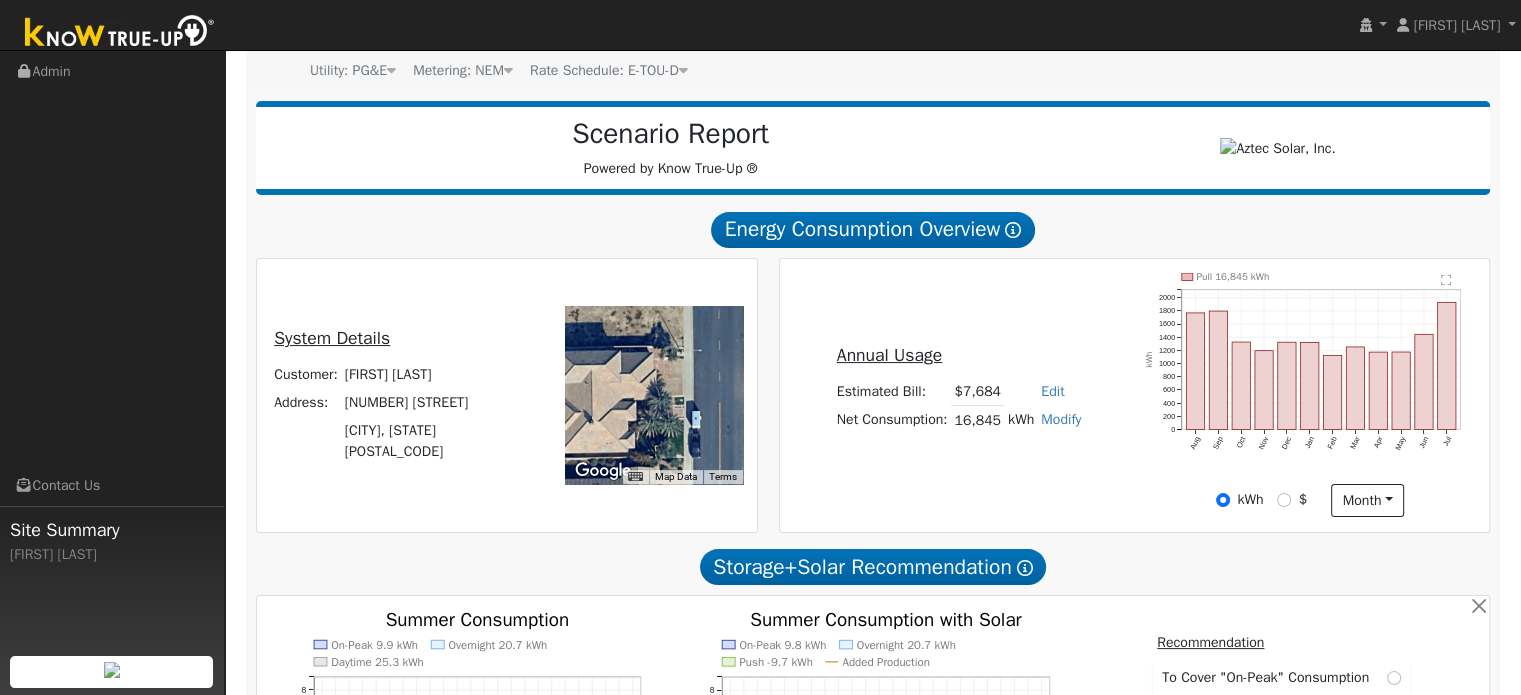 scroll, scrollTop: 200, scrollLeft: 0, axis: vertical 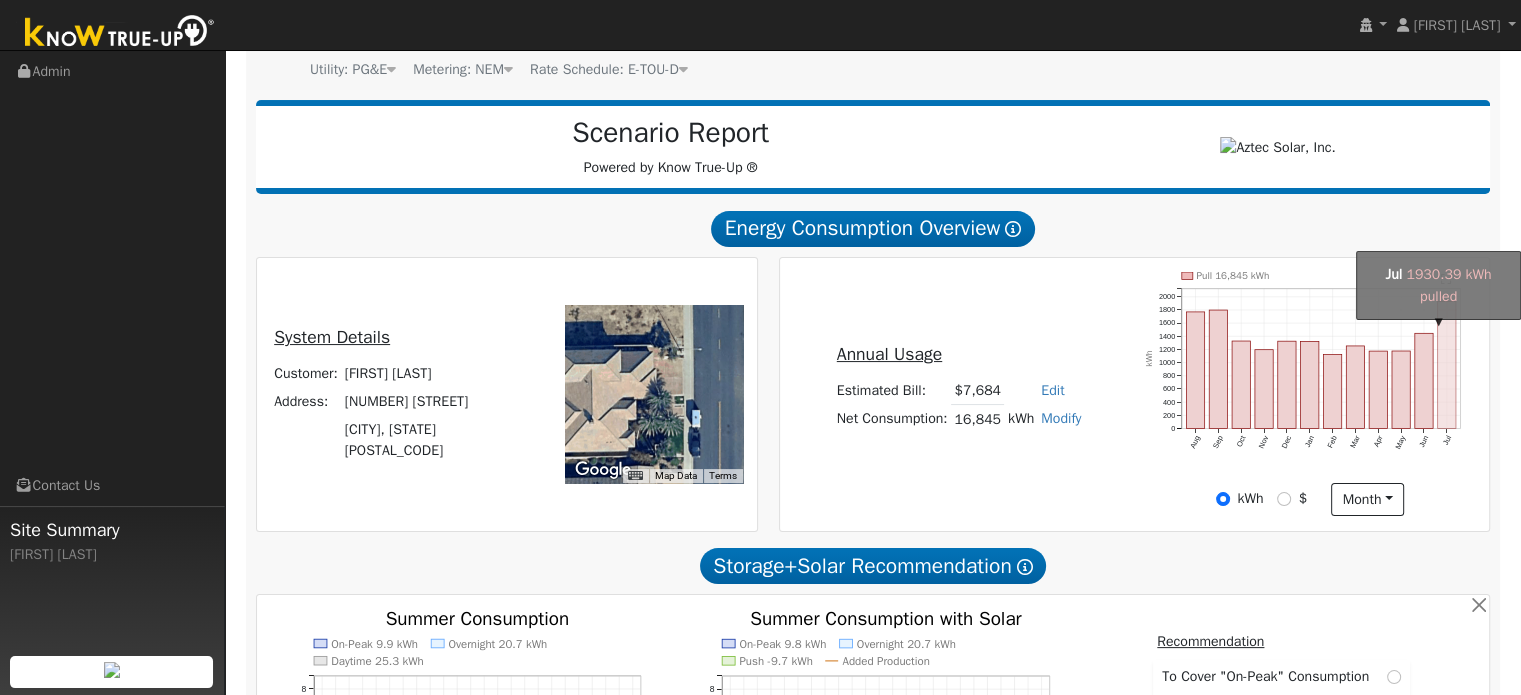 click on "onclick=""" 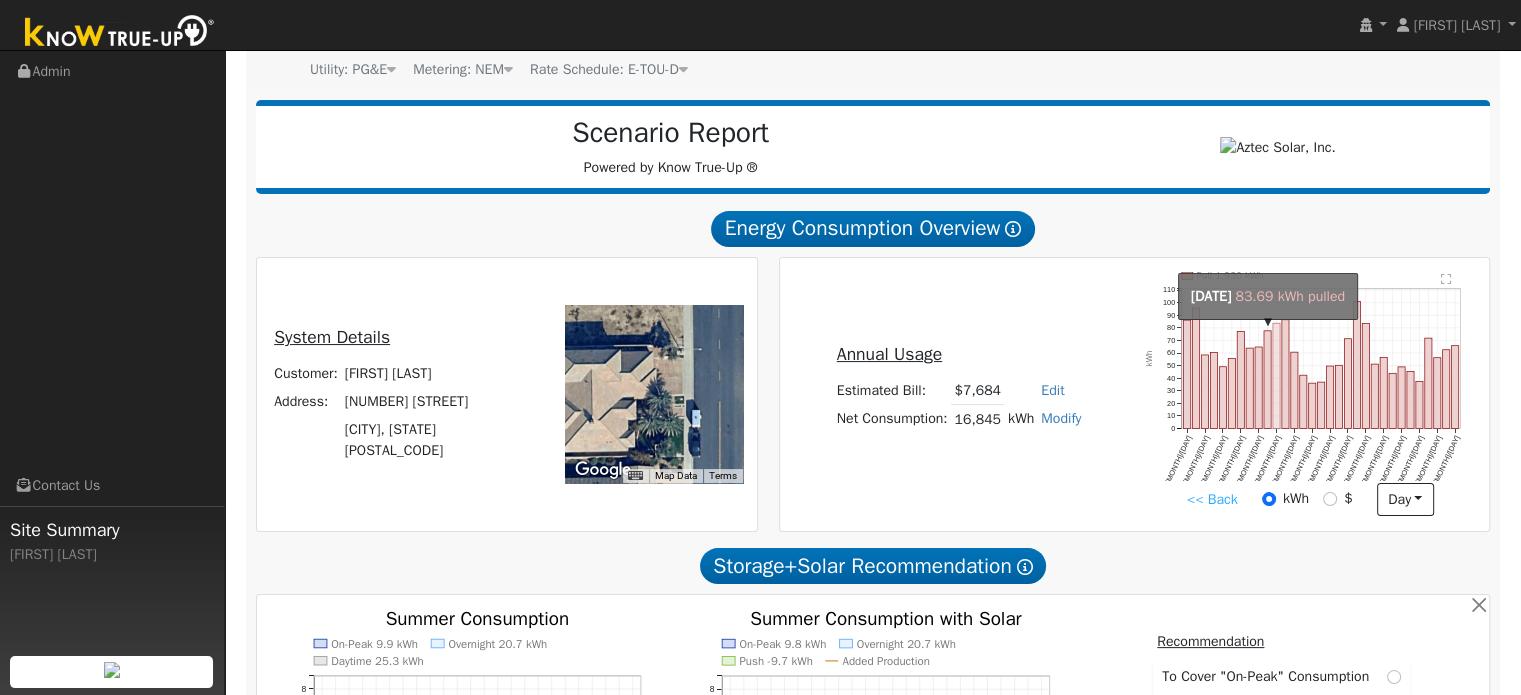 click on "onclick=""" 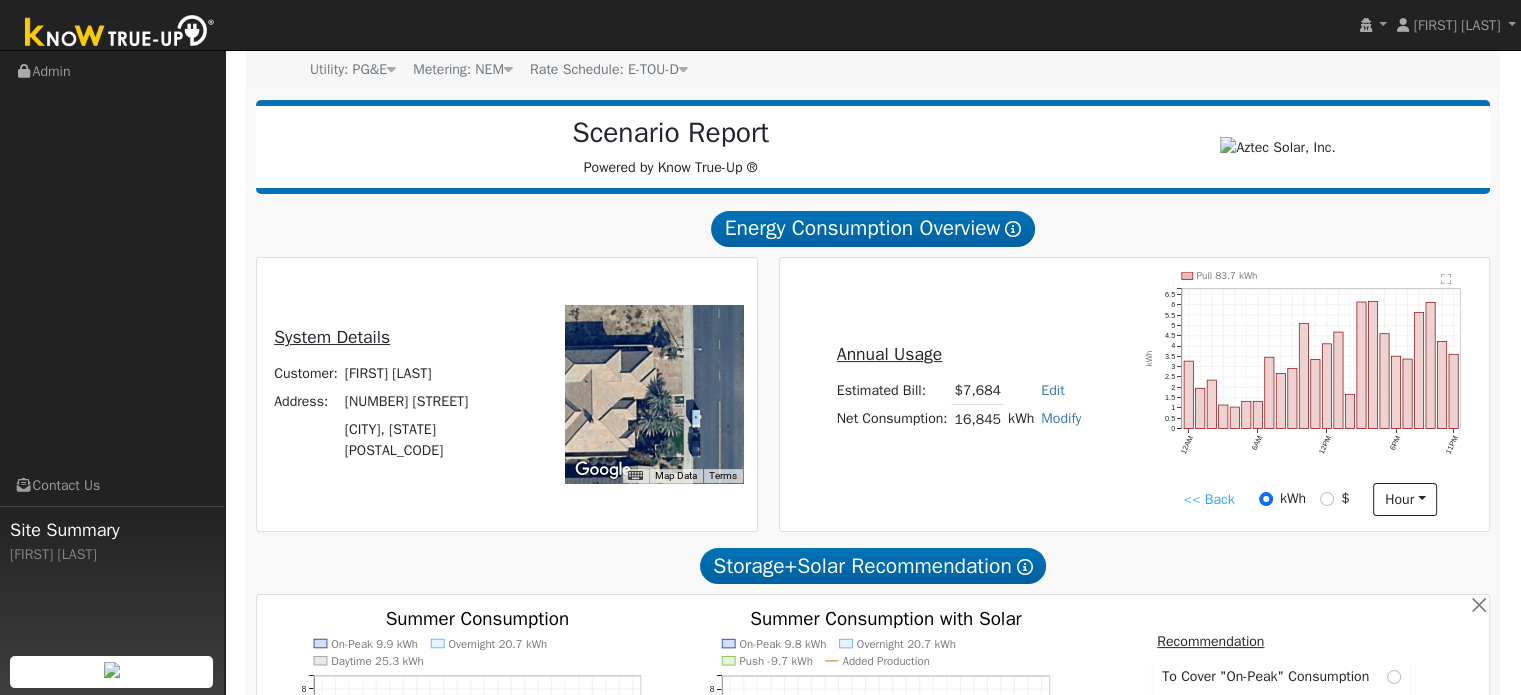 click on "<< Back" at bounding box center (1208, 499) 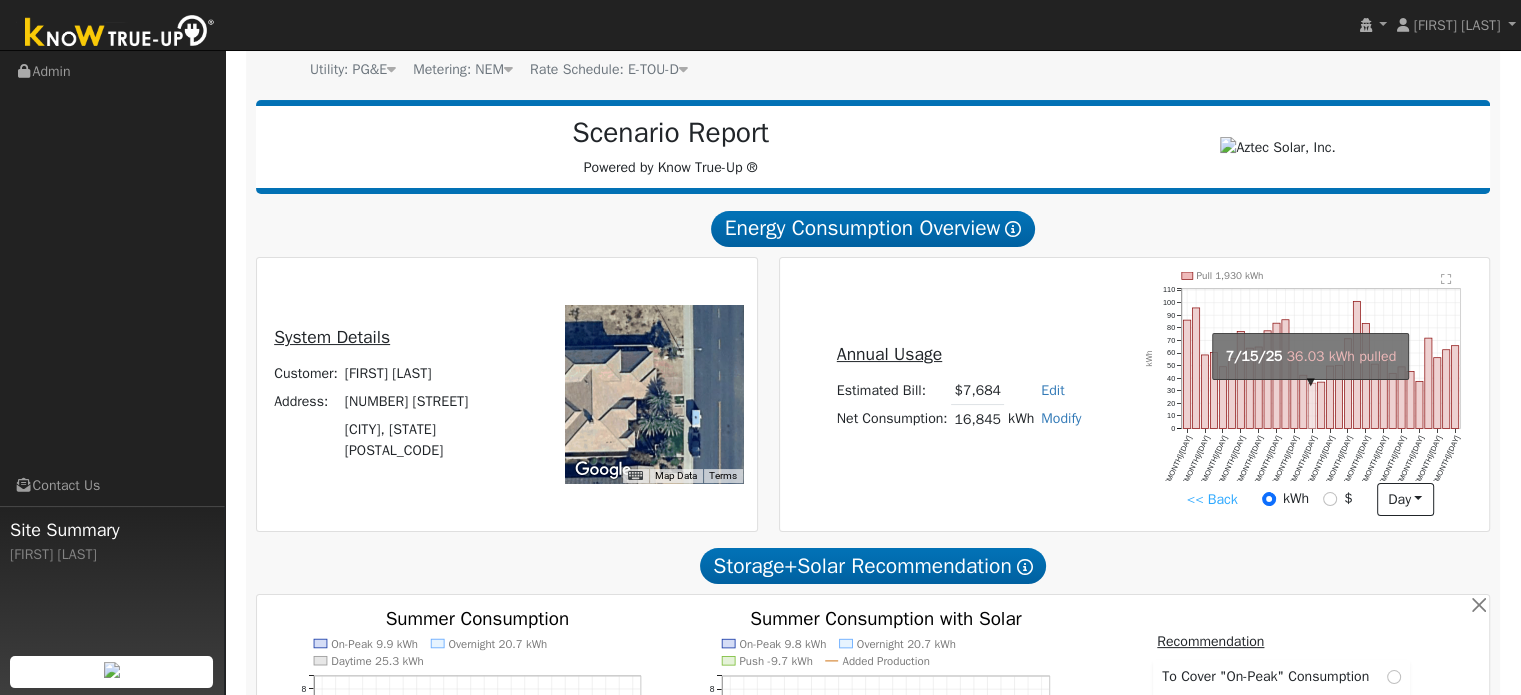 click on "onclick=""" 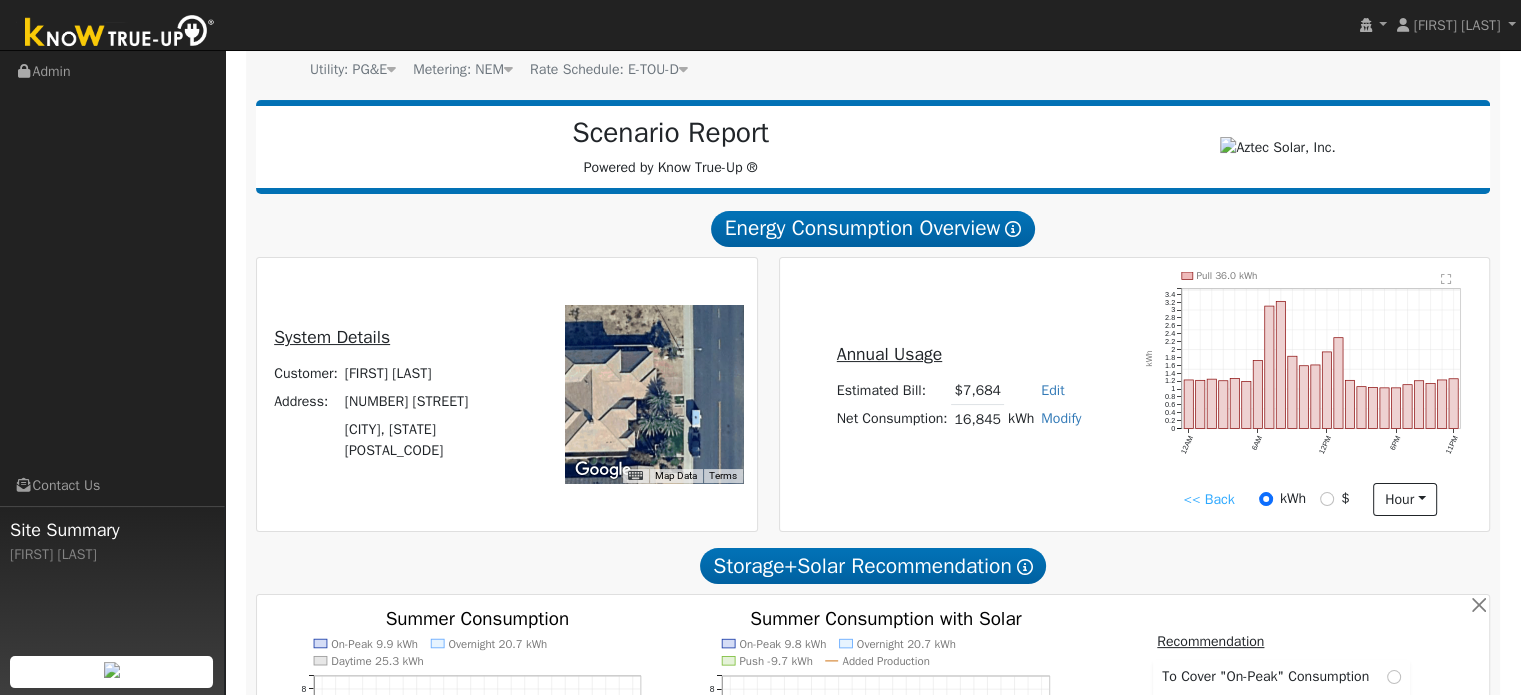 click on "<< Back" at bounding box center (1208, 499) 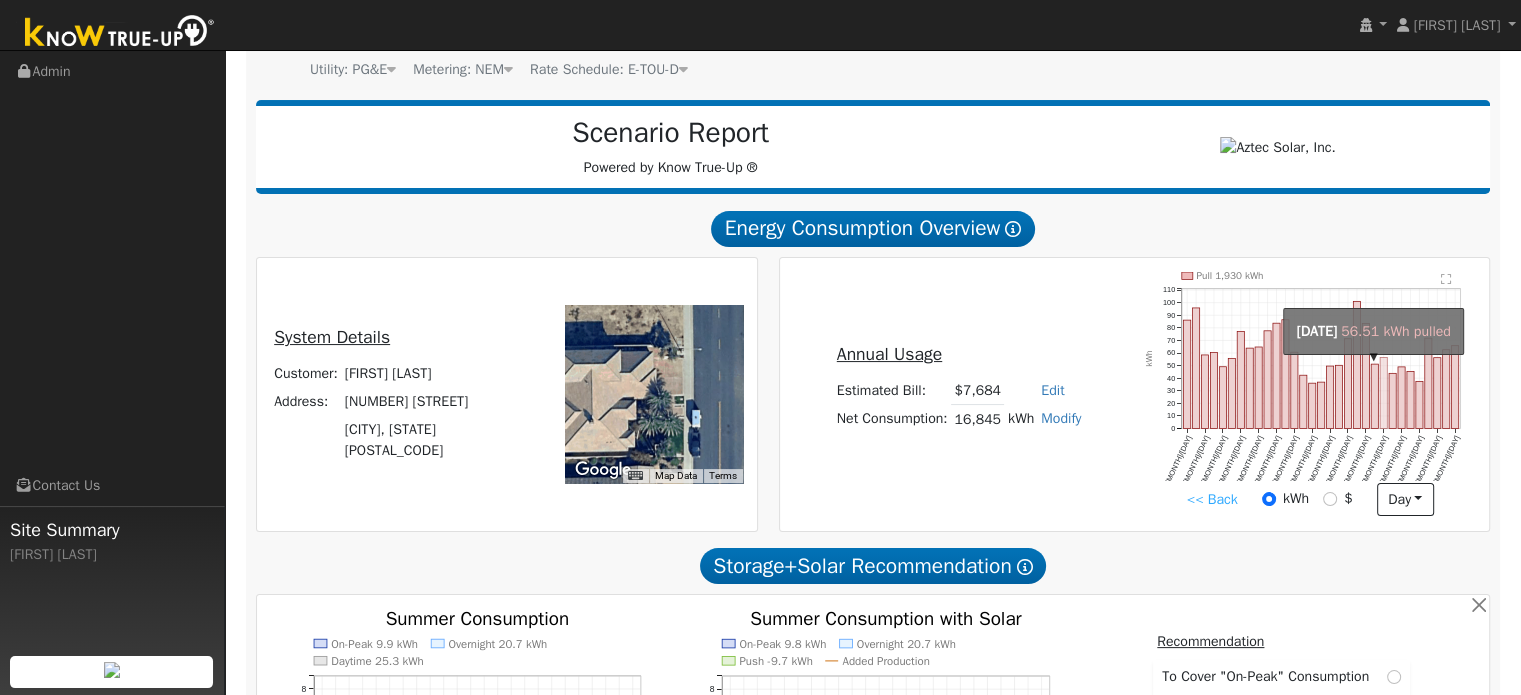 click on "onclick=""" 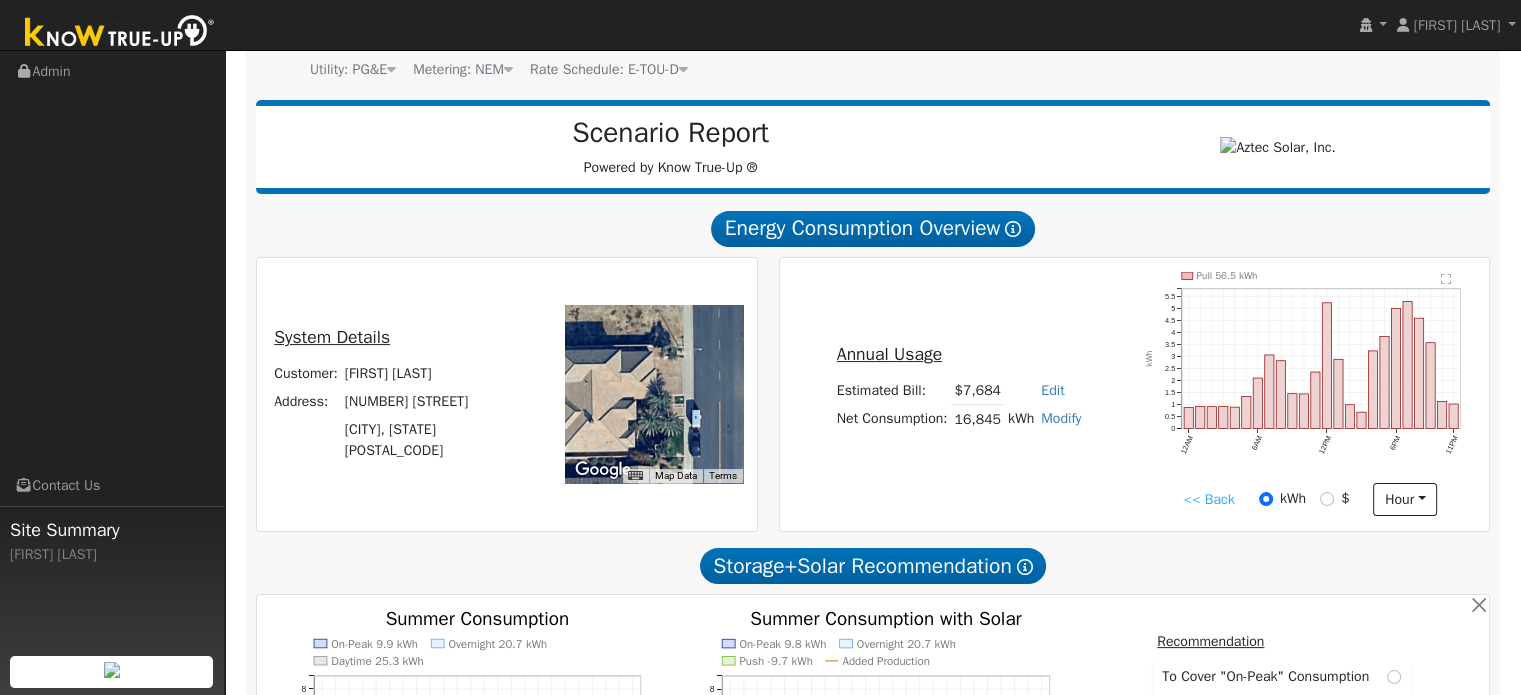 click on "<< Back" at bounding box center [1208, 499] 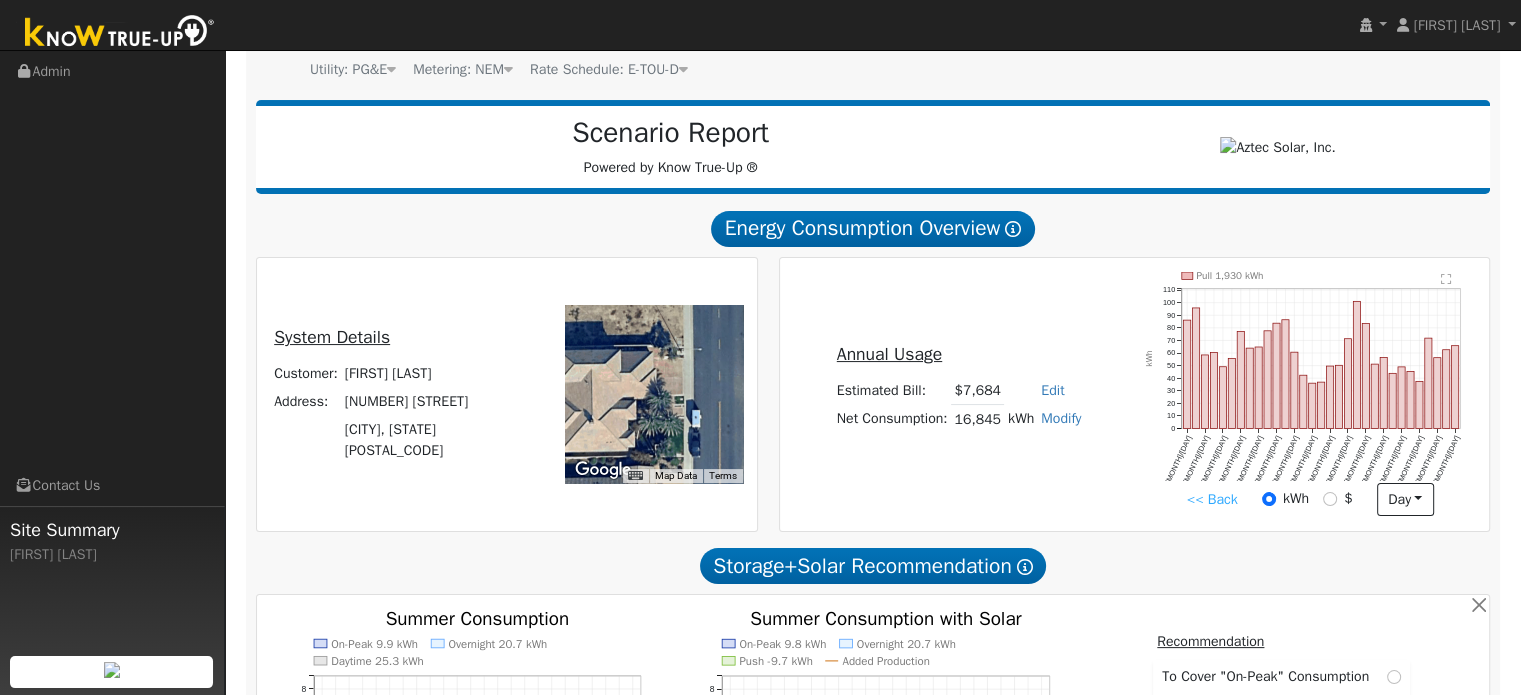 click on "<< Back  kWh  $ day Hour Day Month" at bounding box center (1310, 500) 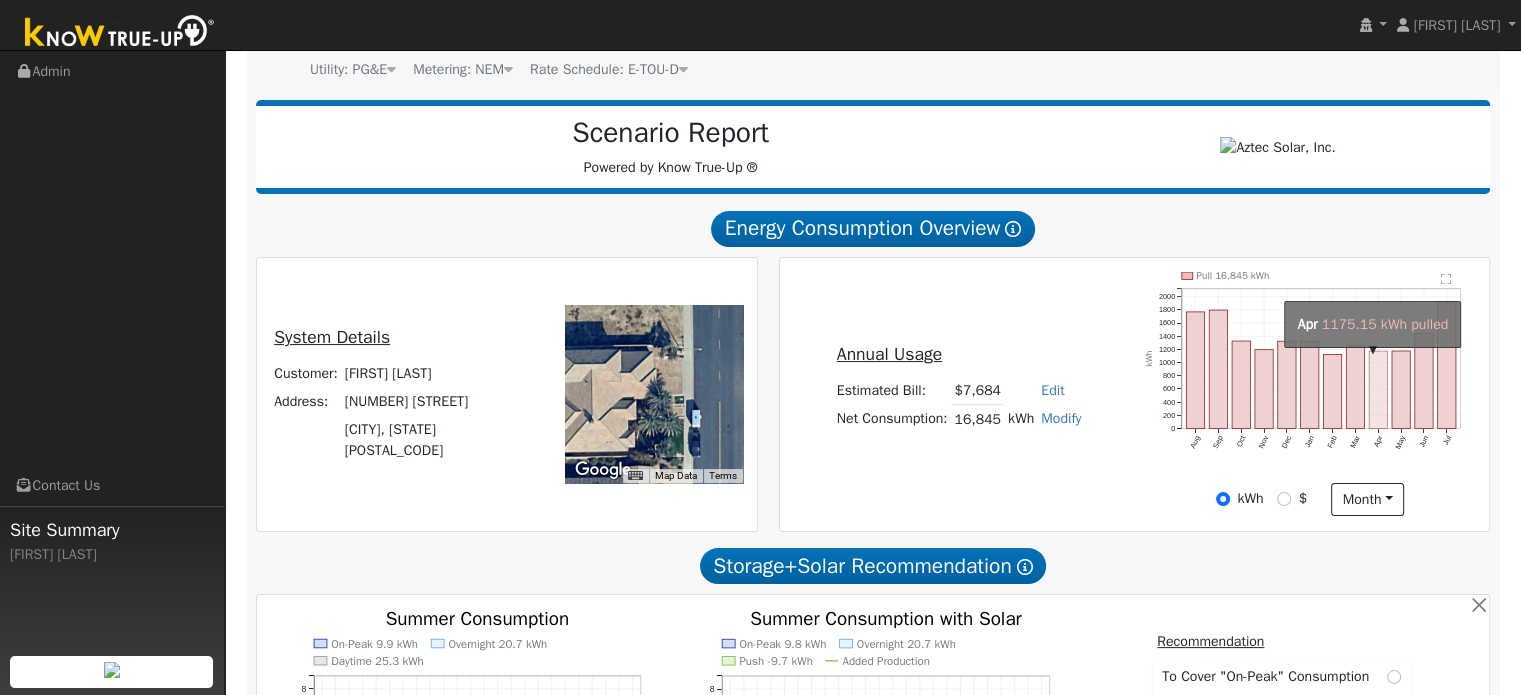 click on "onclick=""" 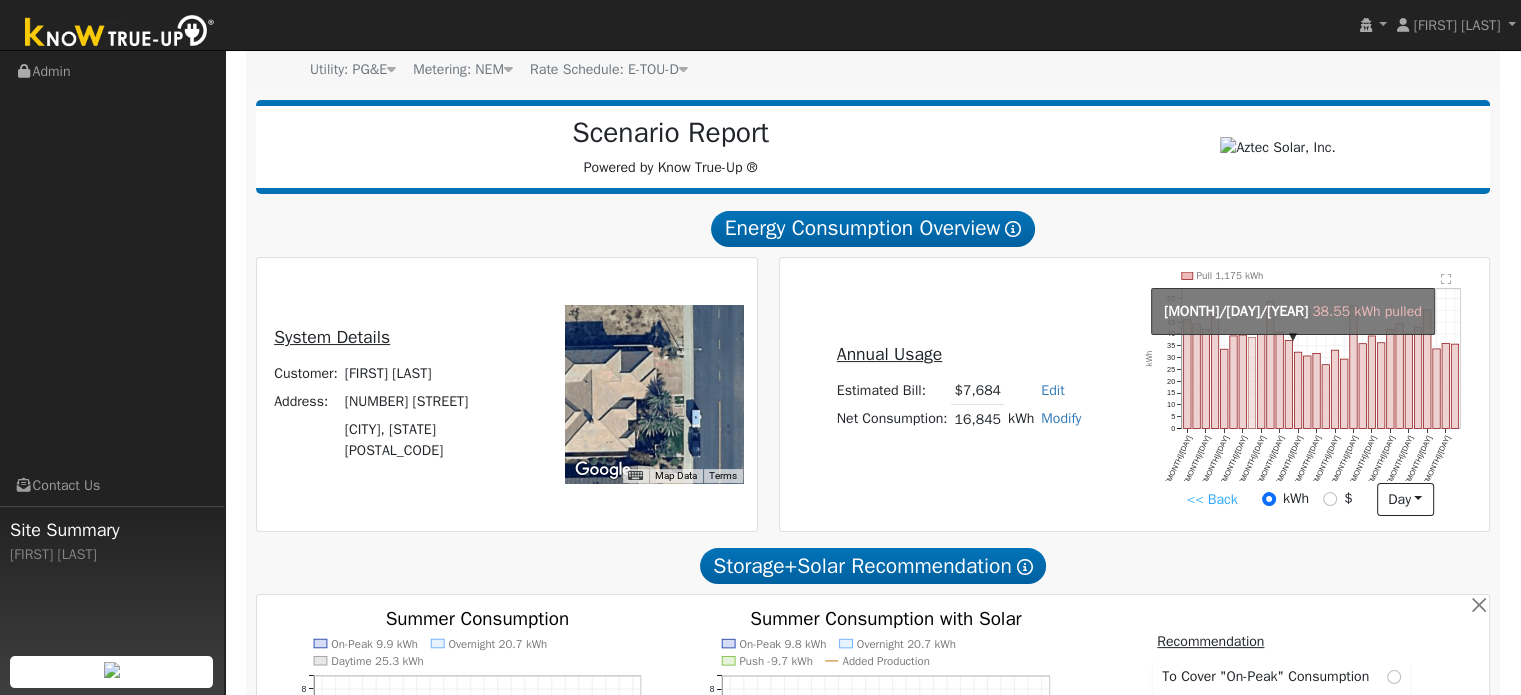 click on "onclick=""" 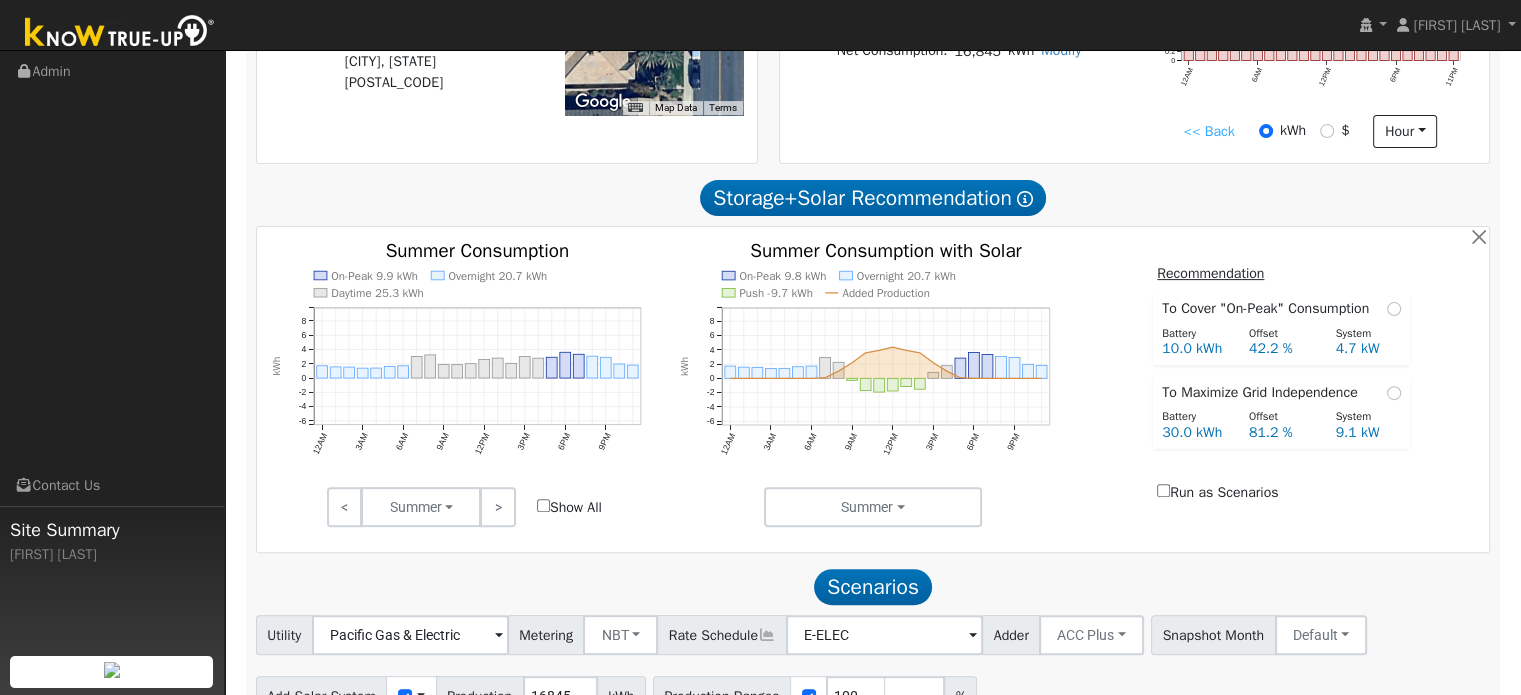 scroll, scrollTop: 600, scrollLeft: 0, axis: vertical 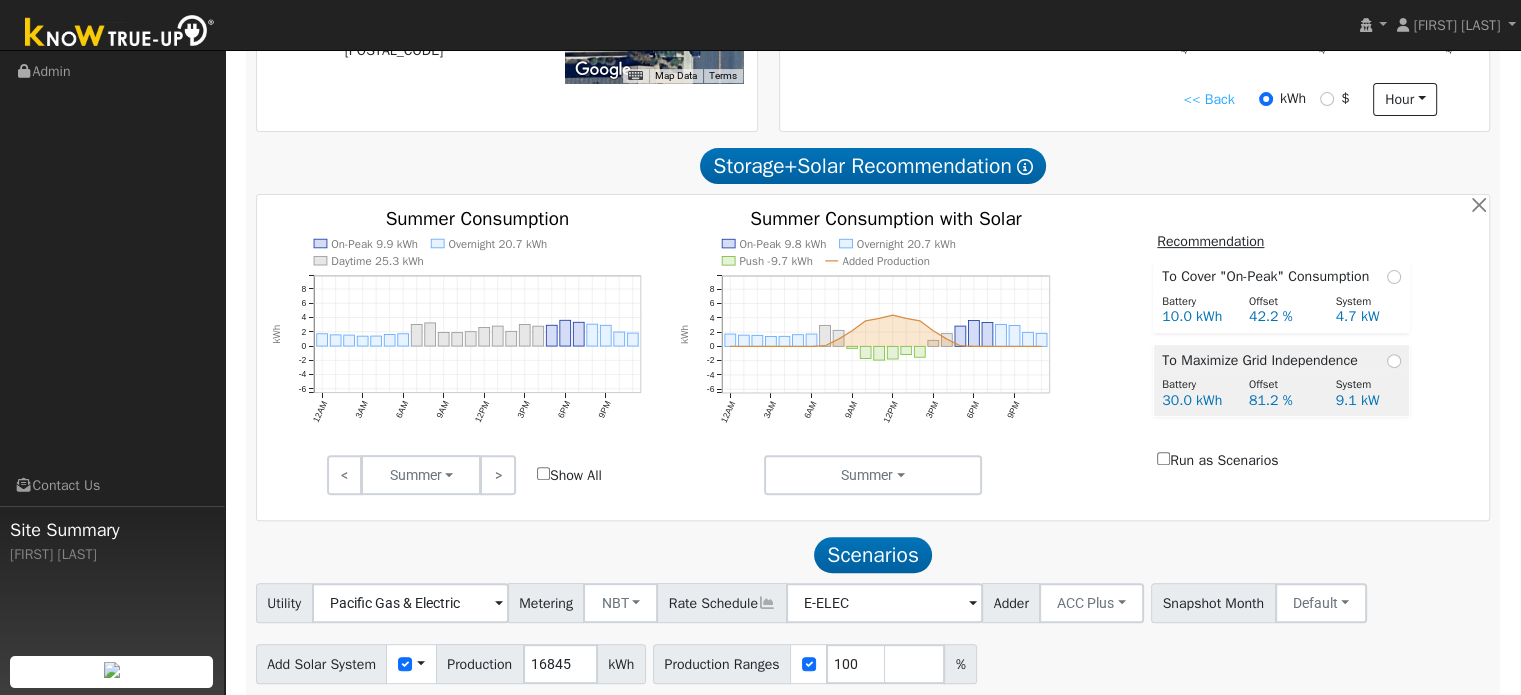 click on "To Maximize Grid Independence" at bounding box center [1263, 360] 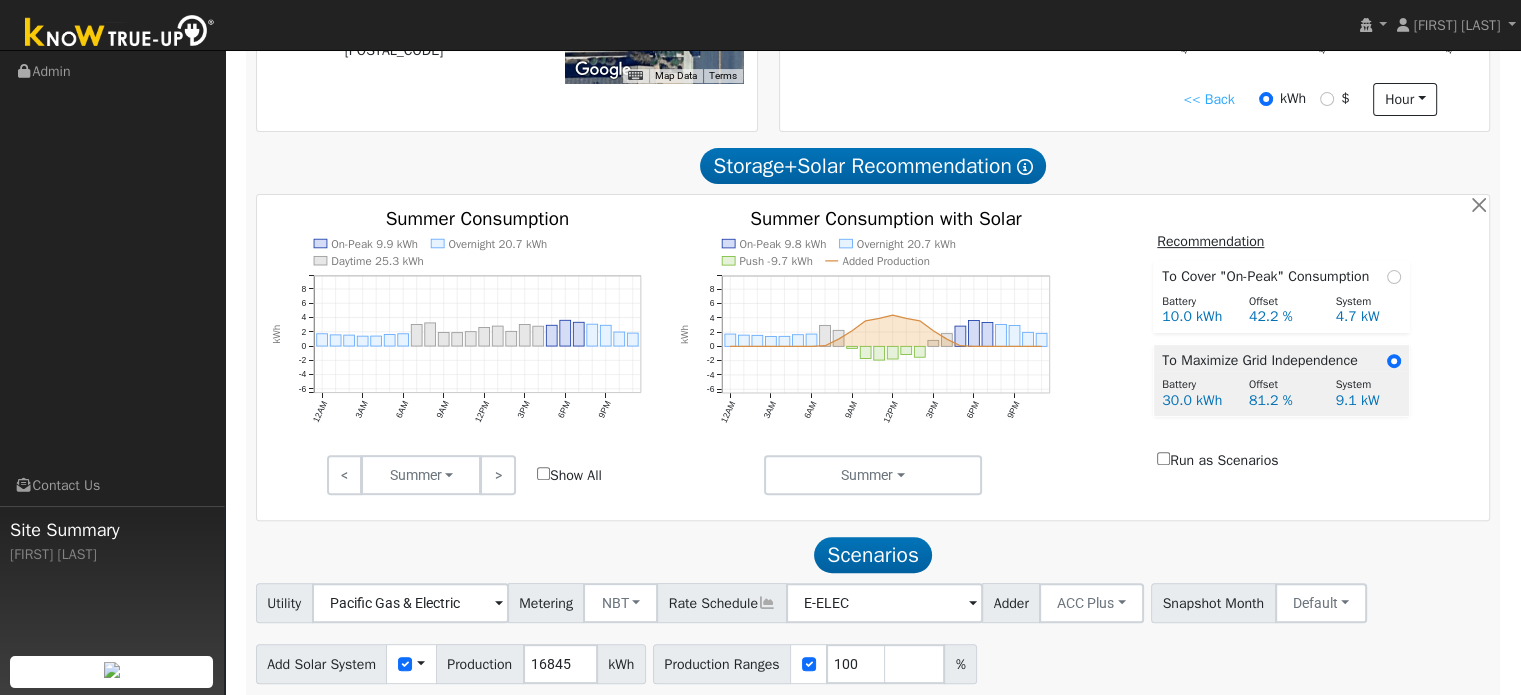 radio on "true" 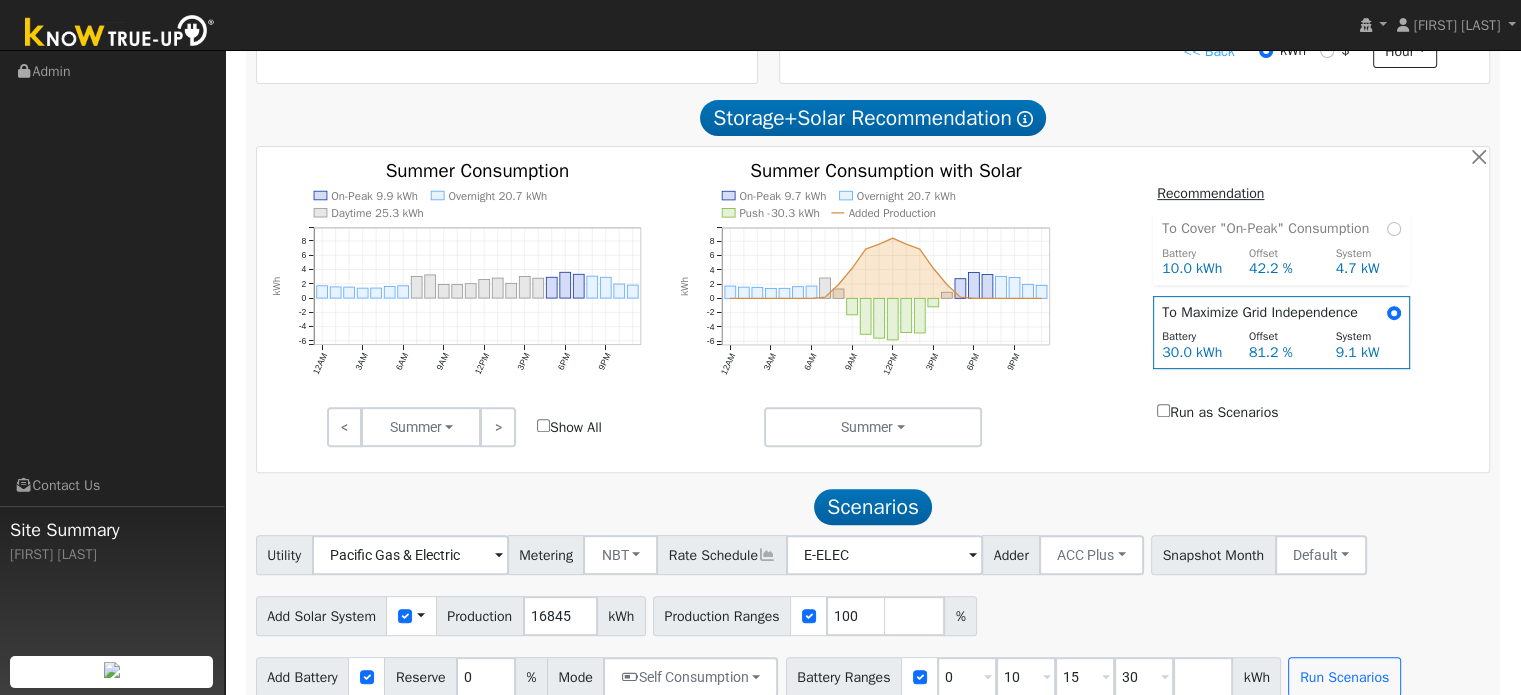 scroll, scrollTop: 675, scrollLeft: 0, axis: vertical 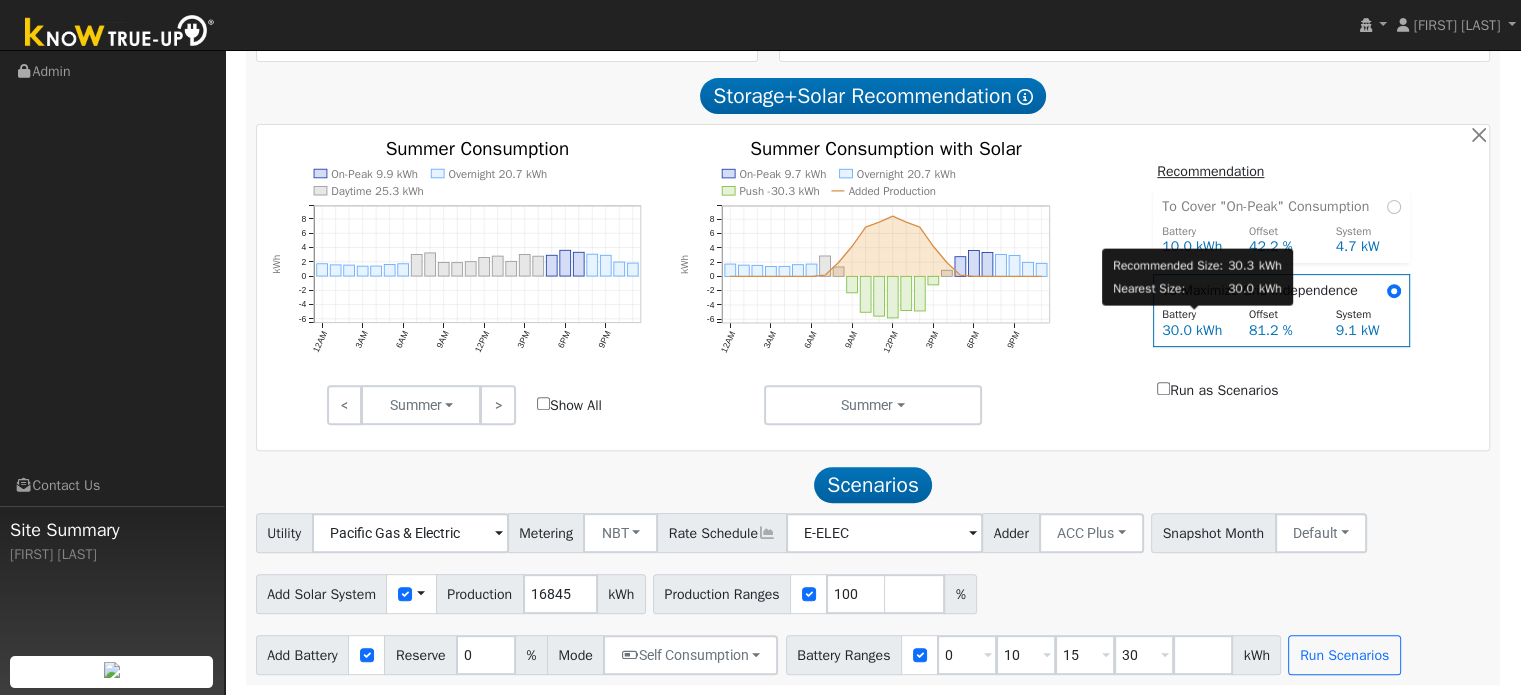 click on "Run as Scenarios" at bounding box center [1282, 375] 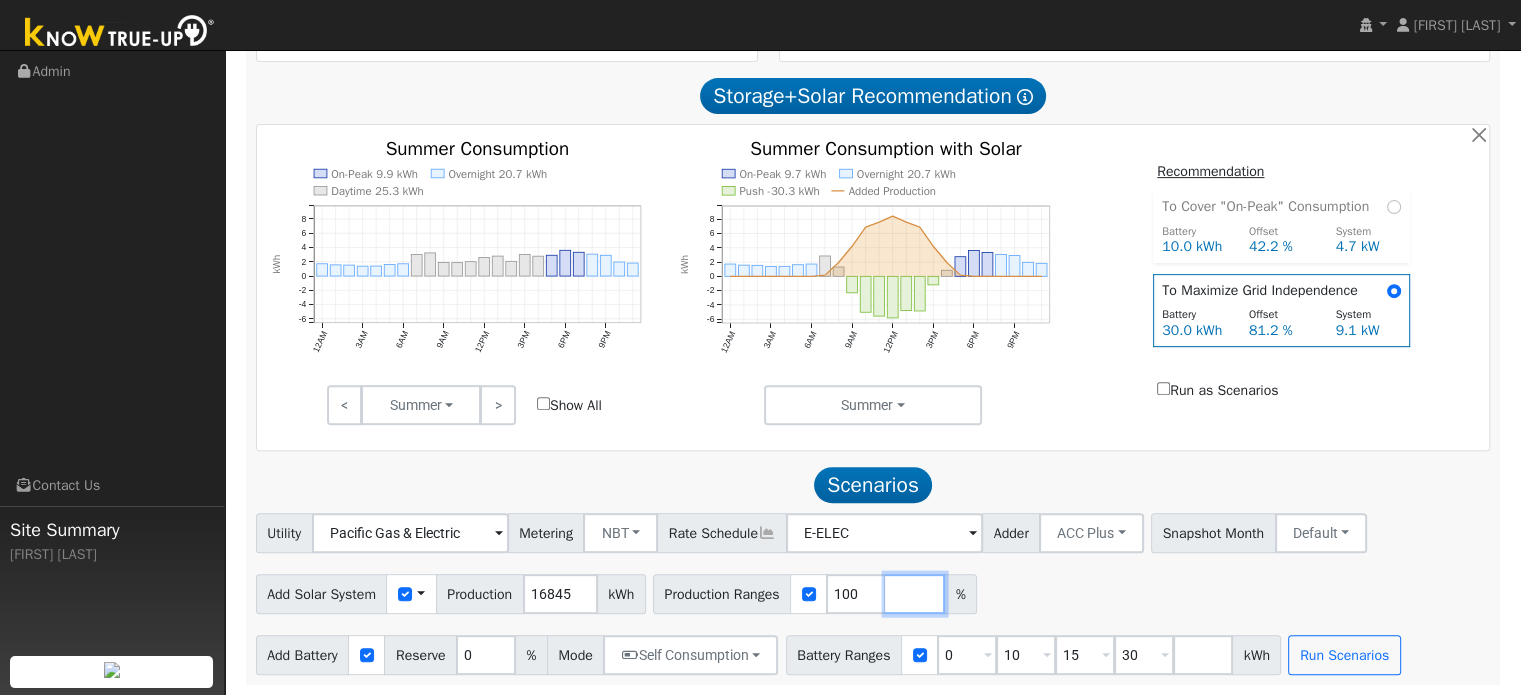 click at bounding box center (915, 594) 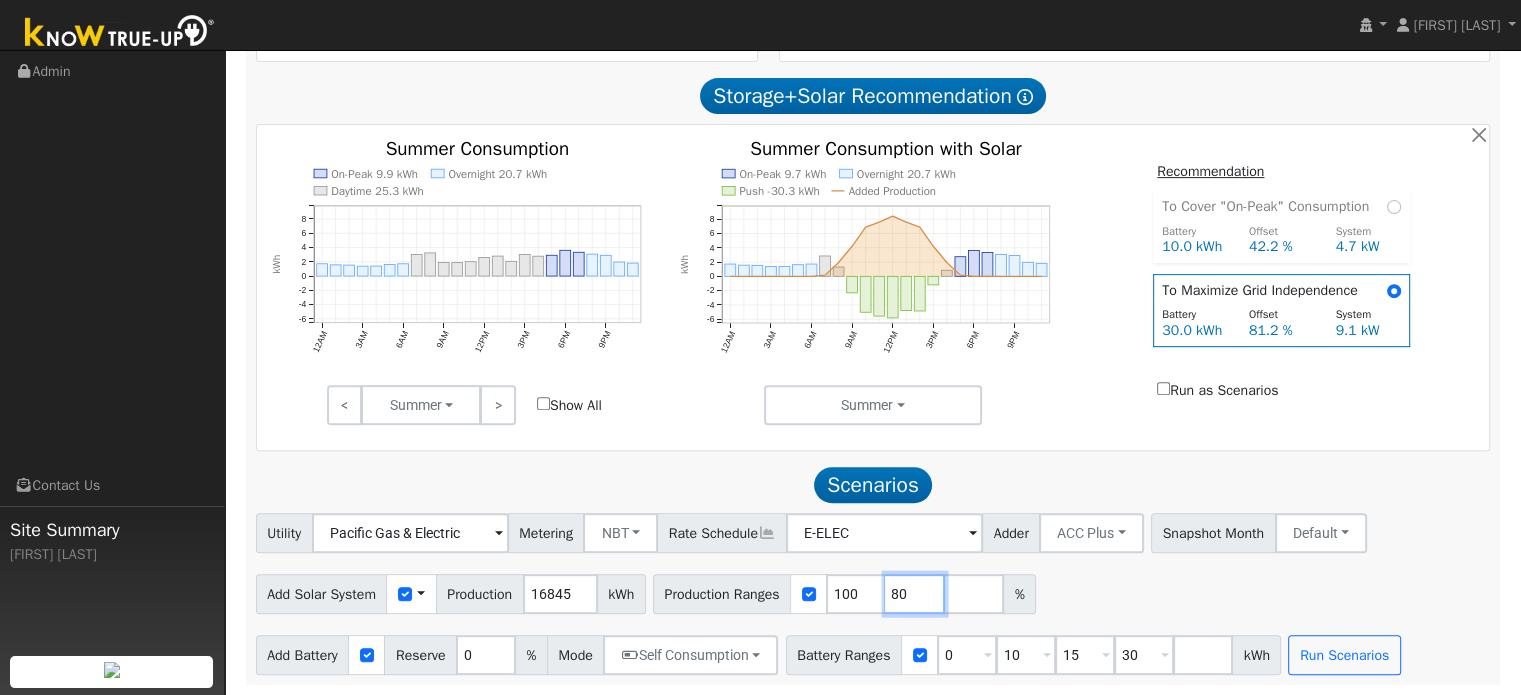 type on "80" 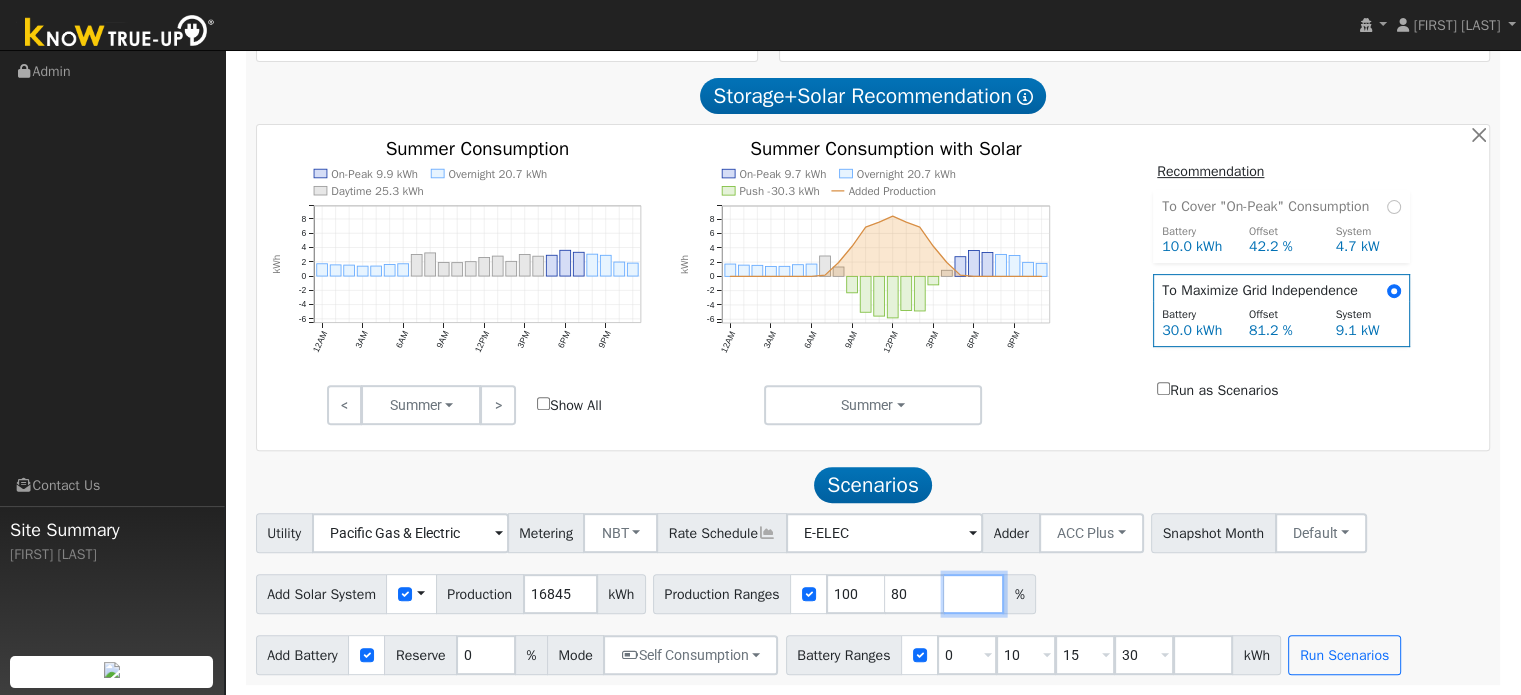 type on "80" 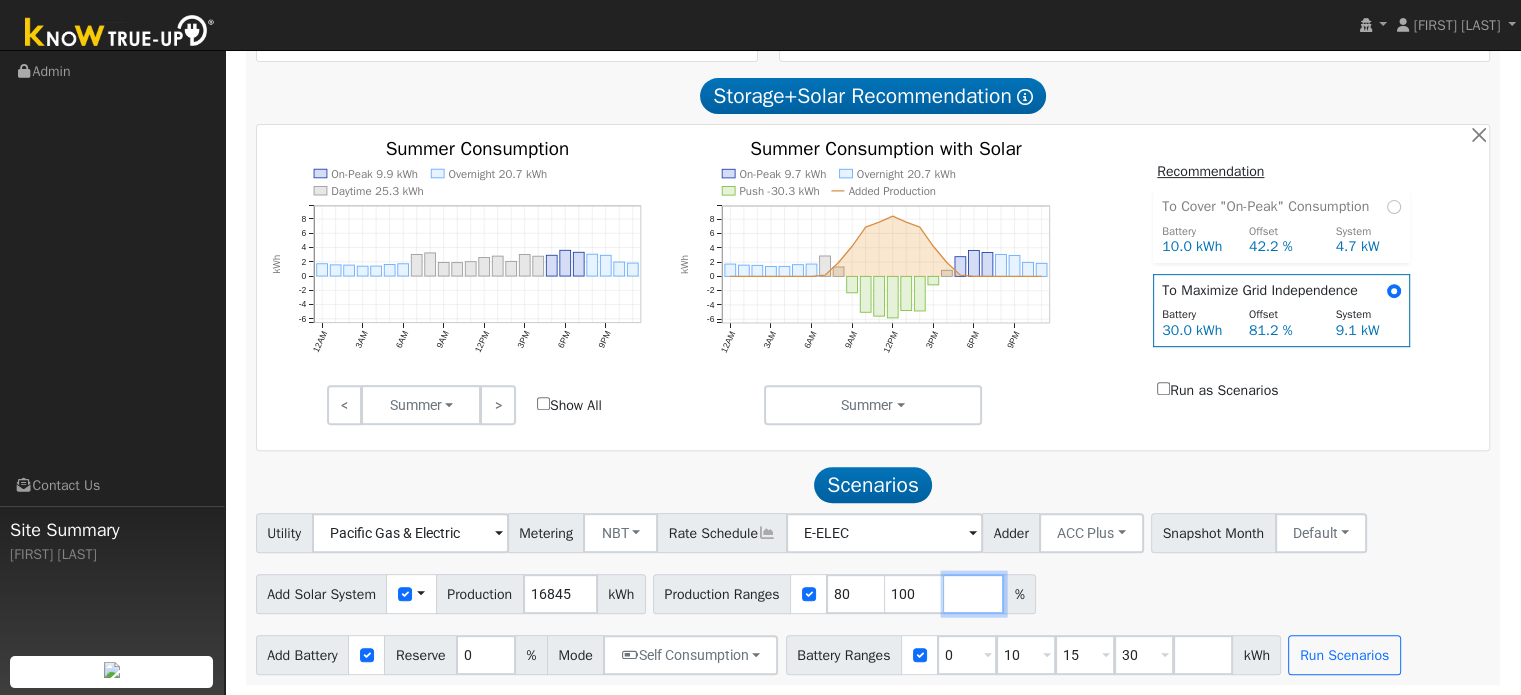 click at bounding box center (974, 594) 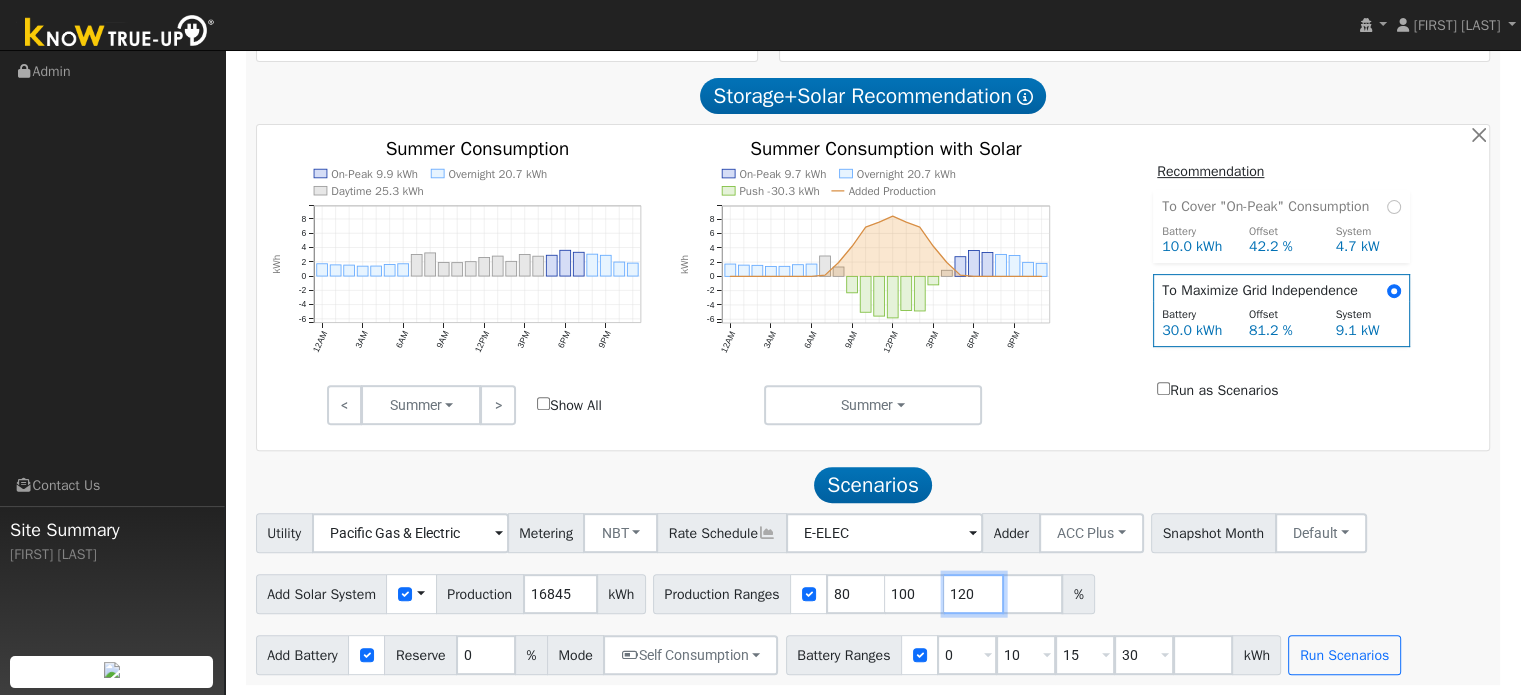 type on "120" 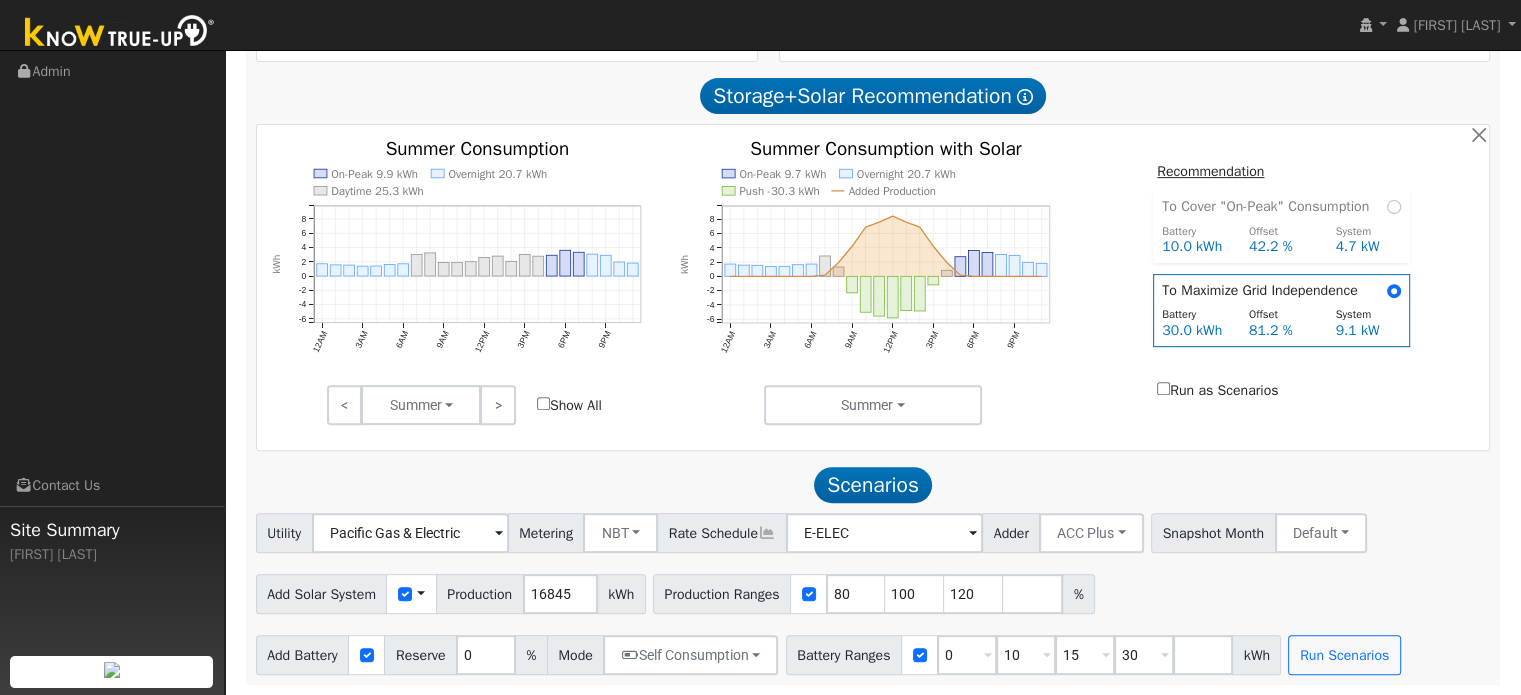 click on "Add Solar System Use CSV Data Production 16845 kWh Production Ranges 80 100 120 %" at bounding box center [873, 590] 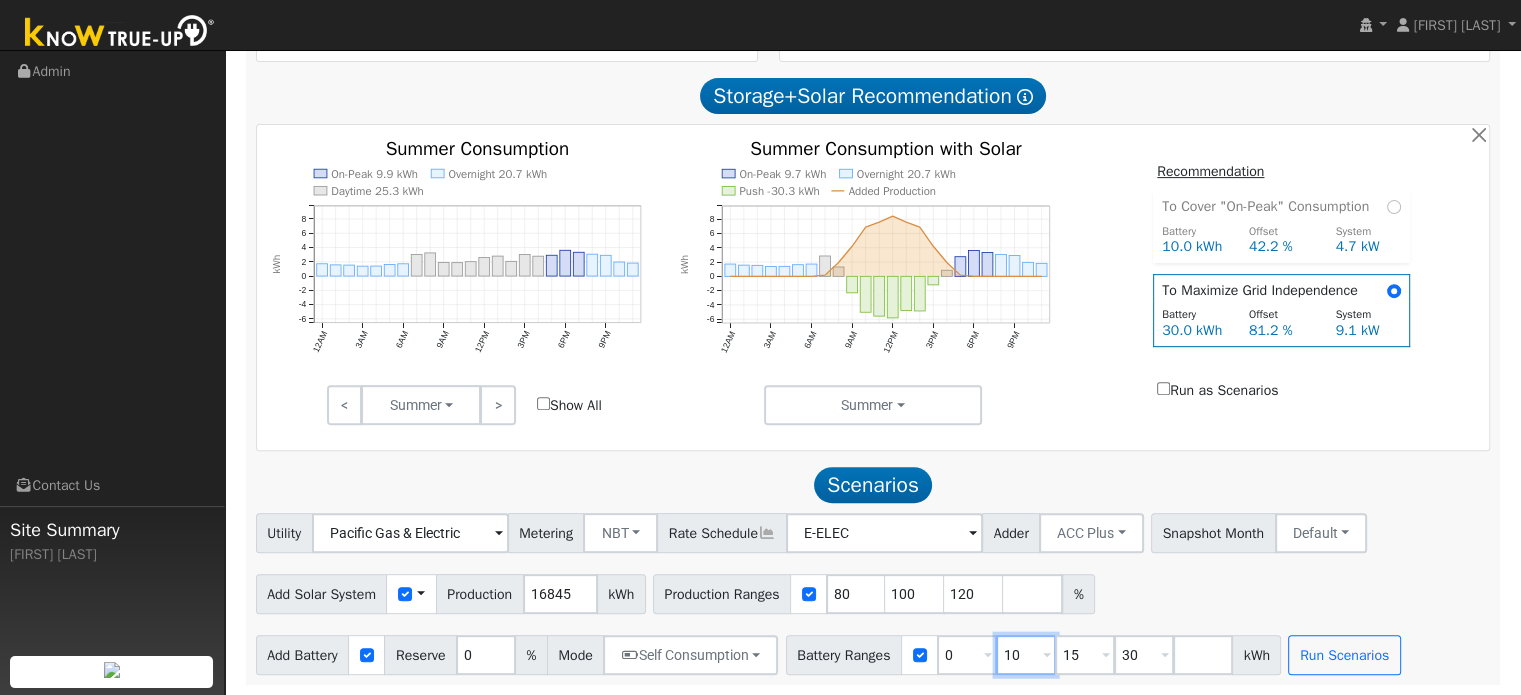 click on "10" at bounding box center (1026, 655) 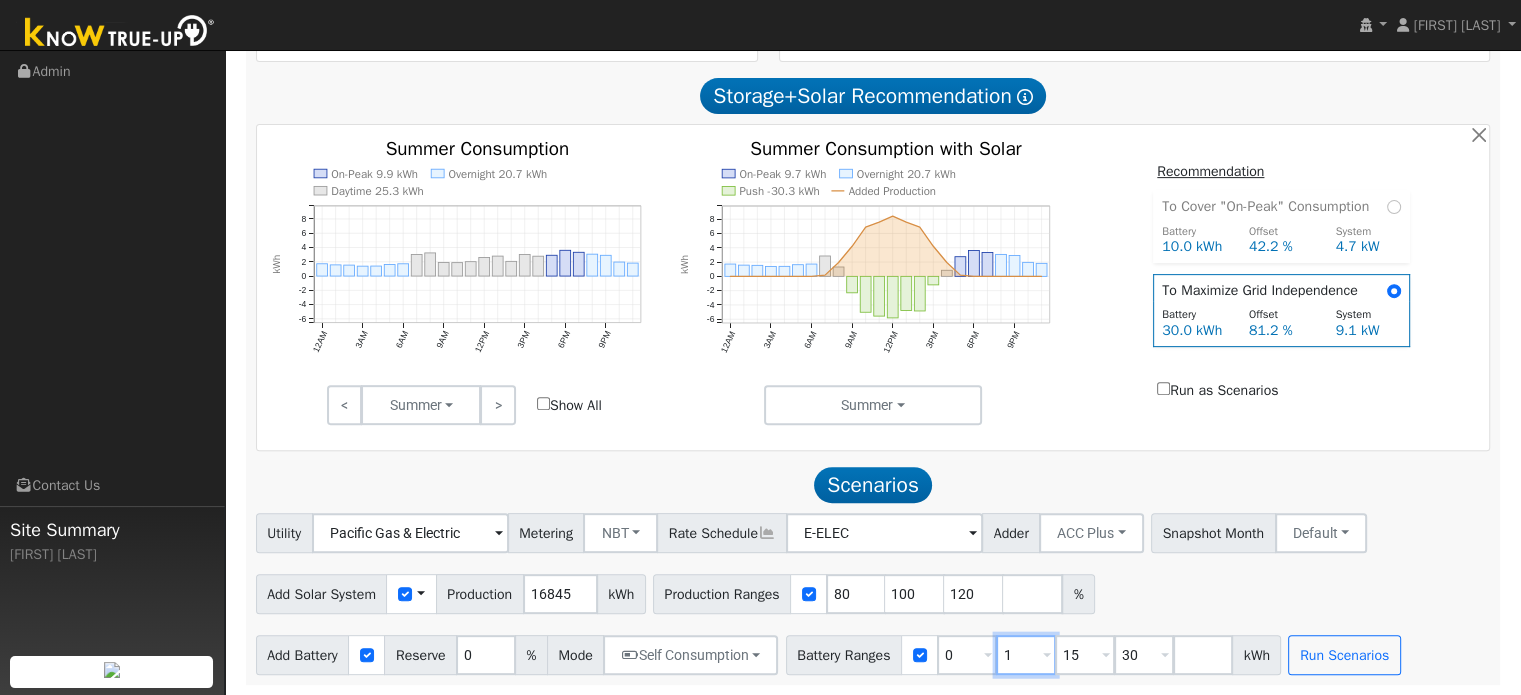 type on "15" 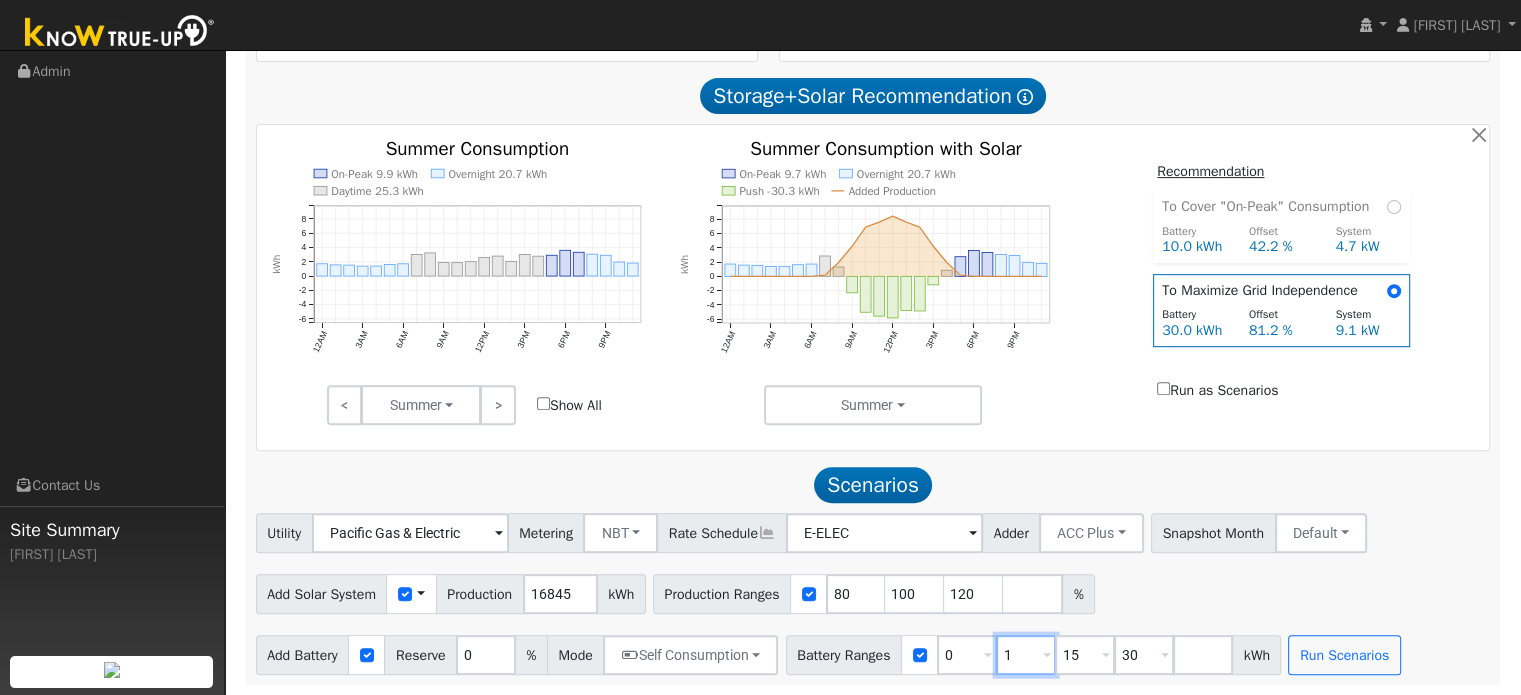 type on "30" 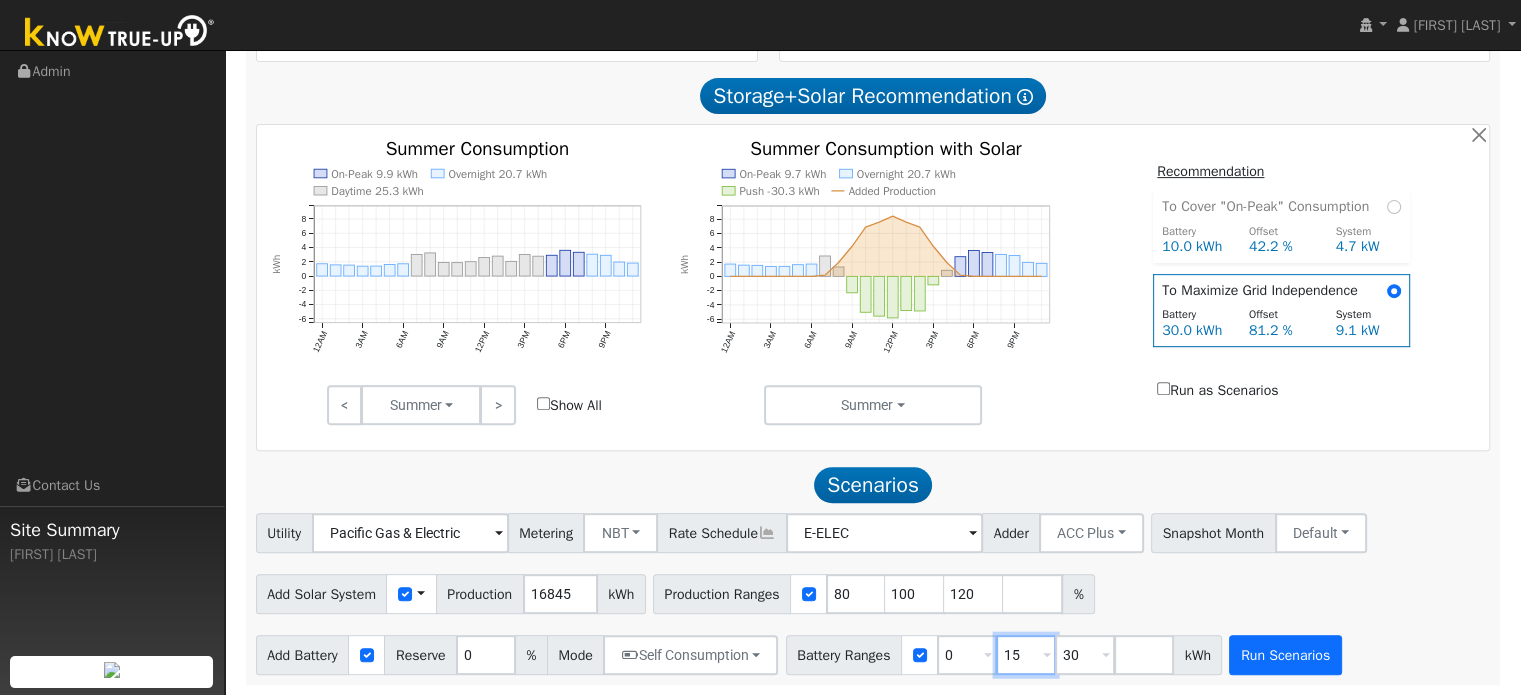 type on "15" 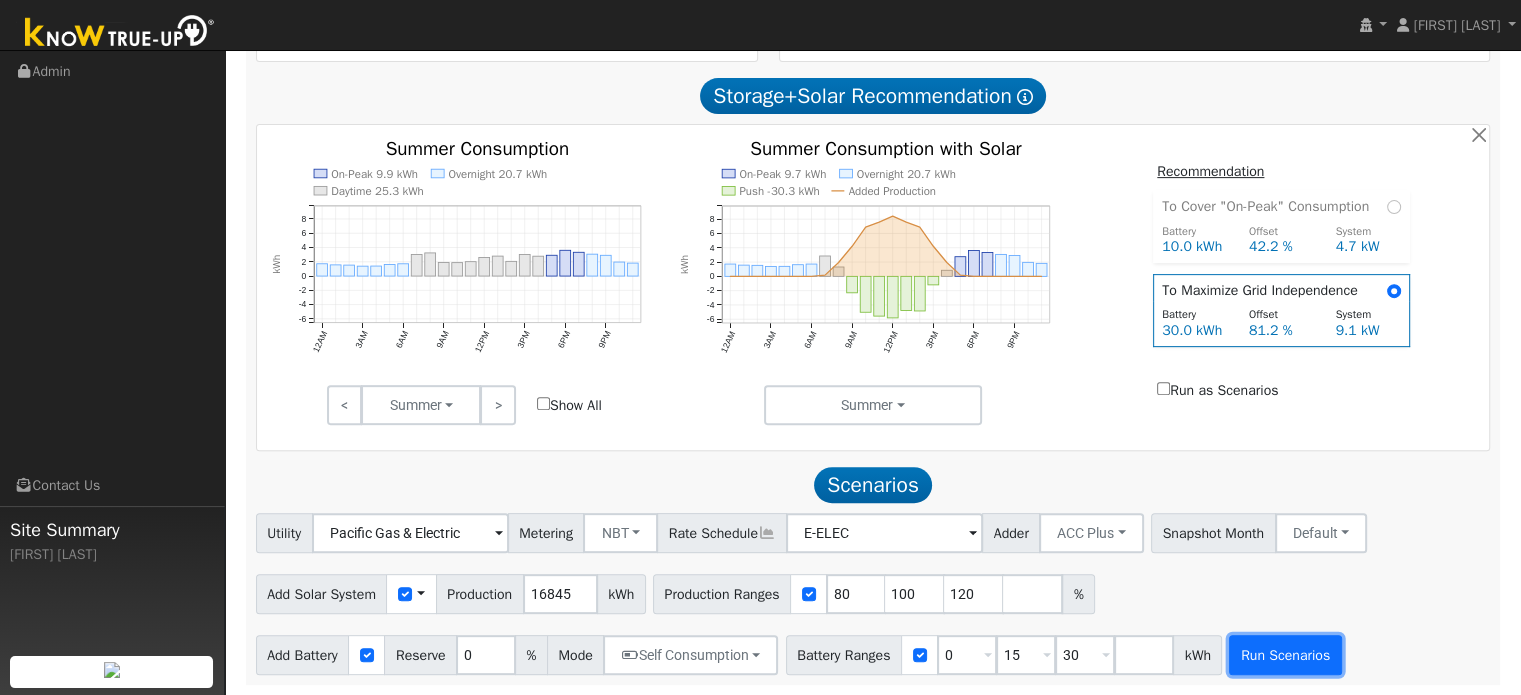 click on "Run Scenarios" at bounding box center (1285, 655) 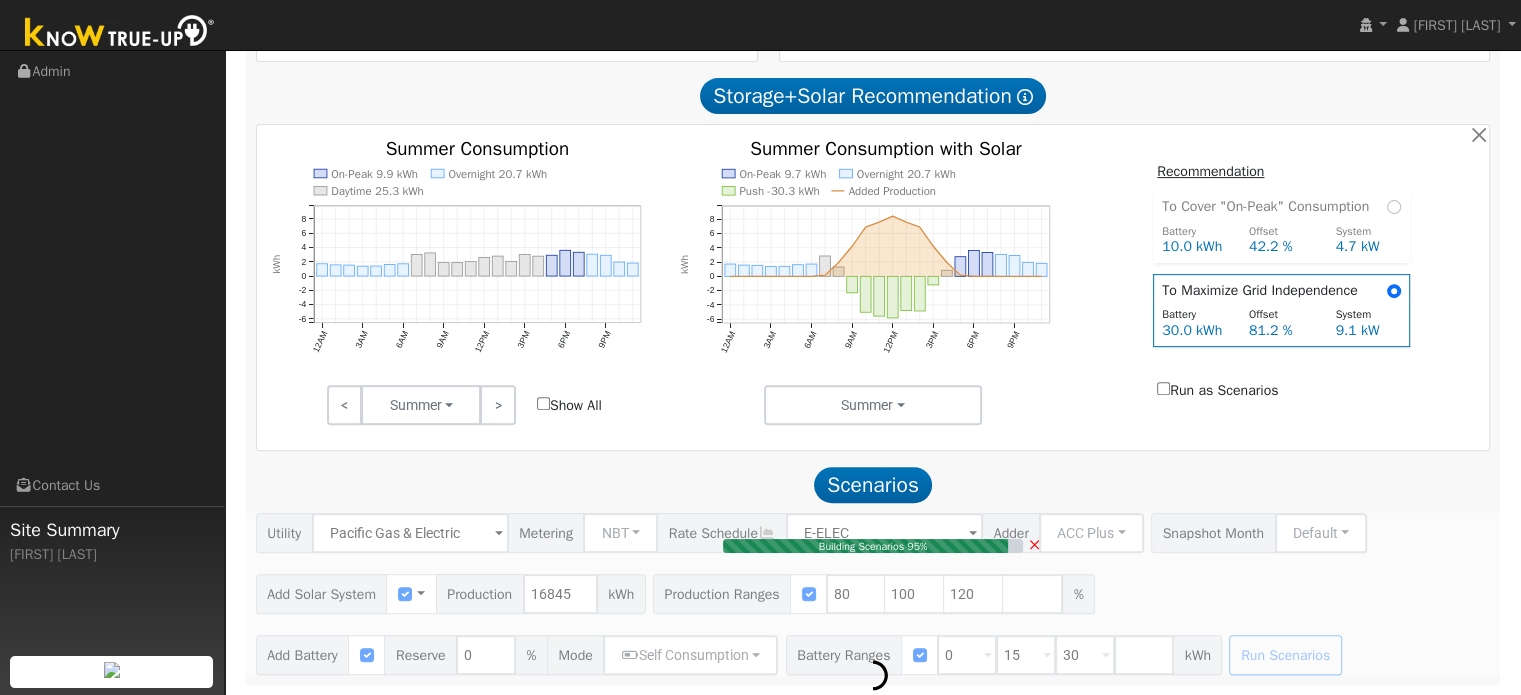 type on "9.0" 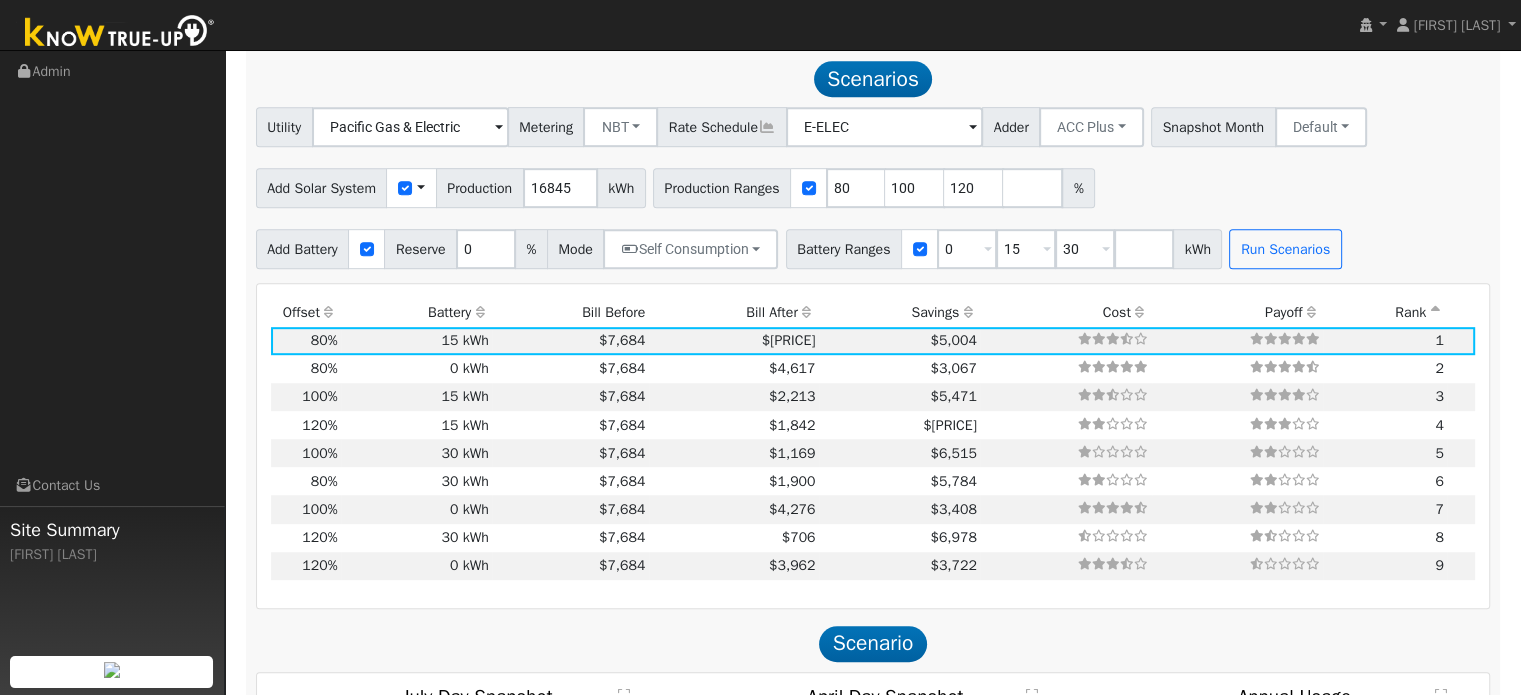 scroll, scrollTop: 1080, scrollLeft: 0, axis: vertical 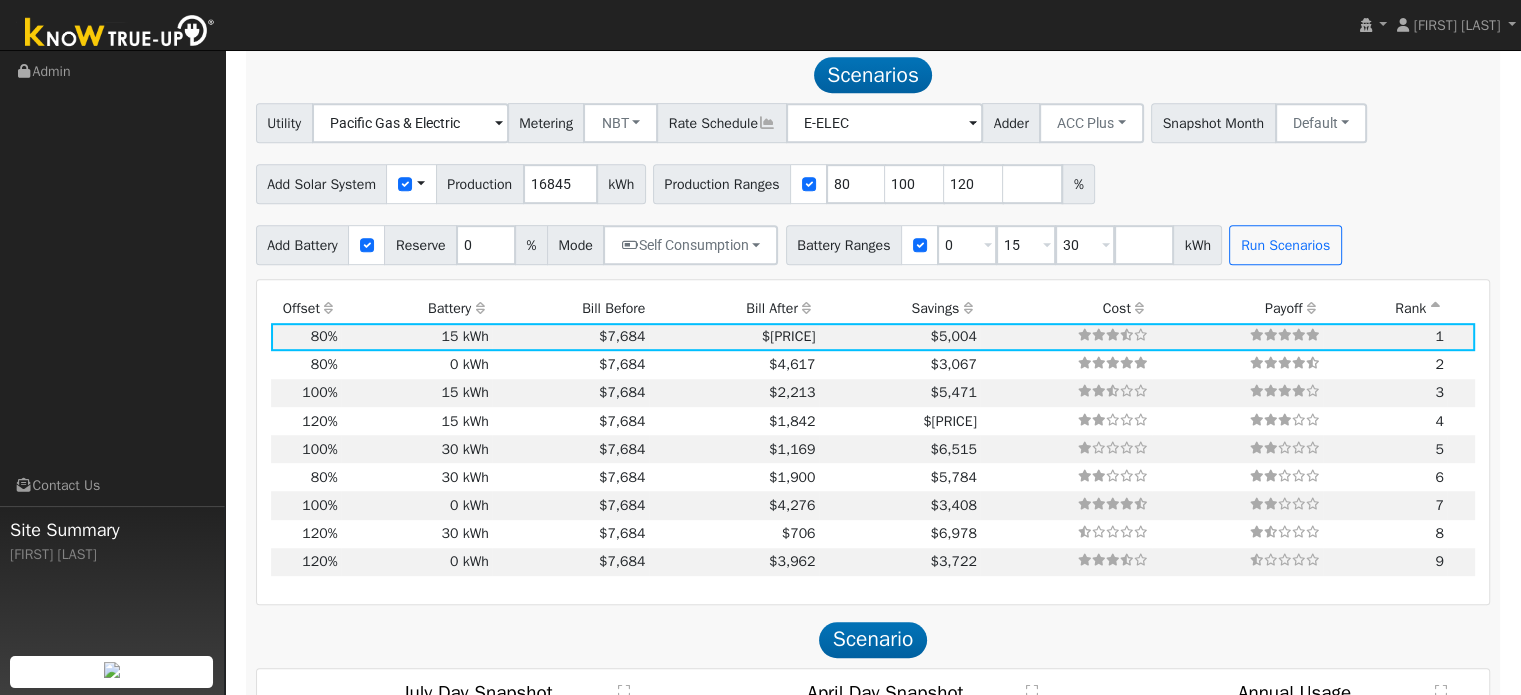 click on "Bill After" at bounding box center [734, 308] 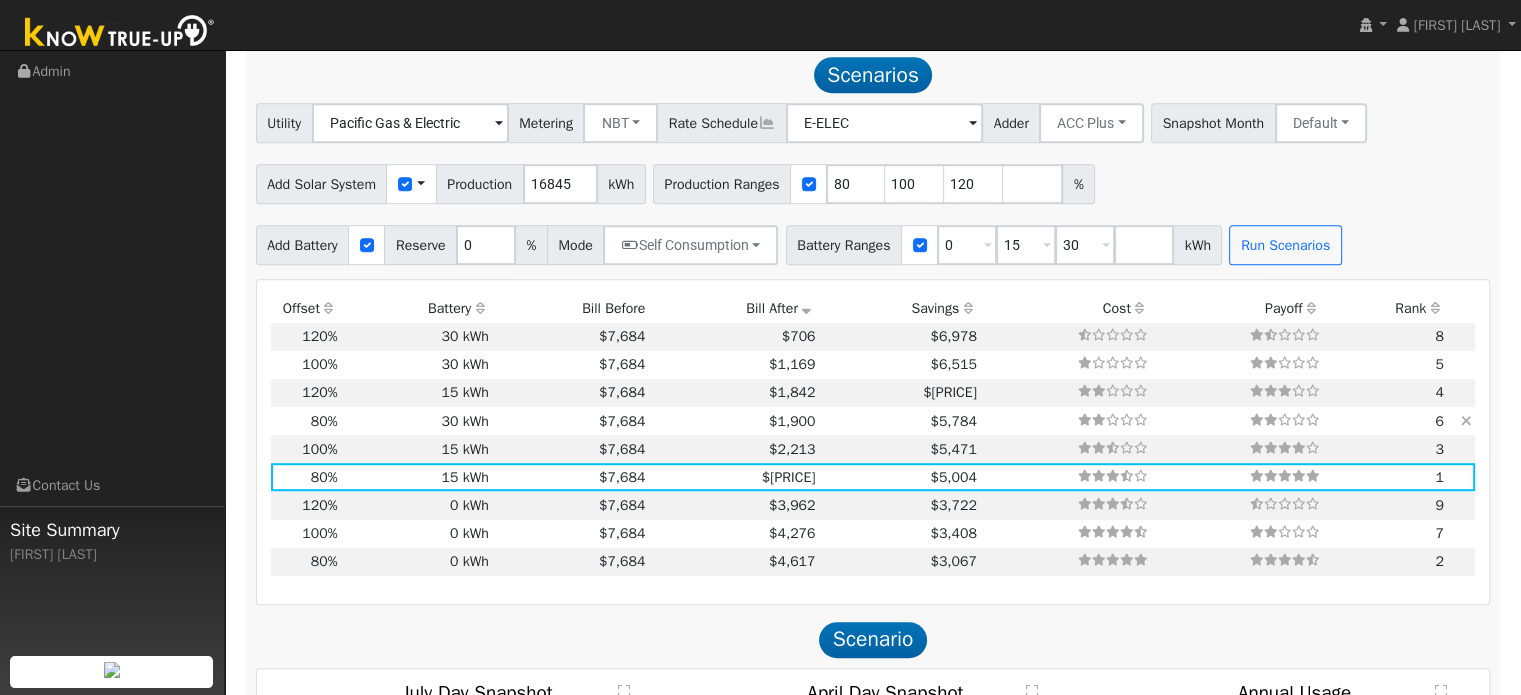 click on "30 kWh" at bounding box center [416, 421] 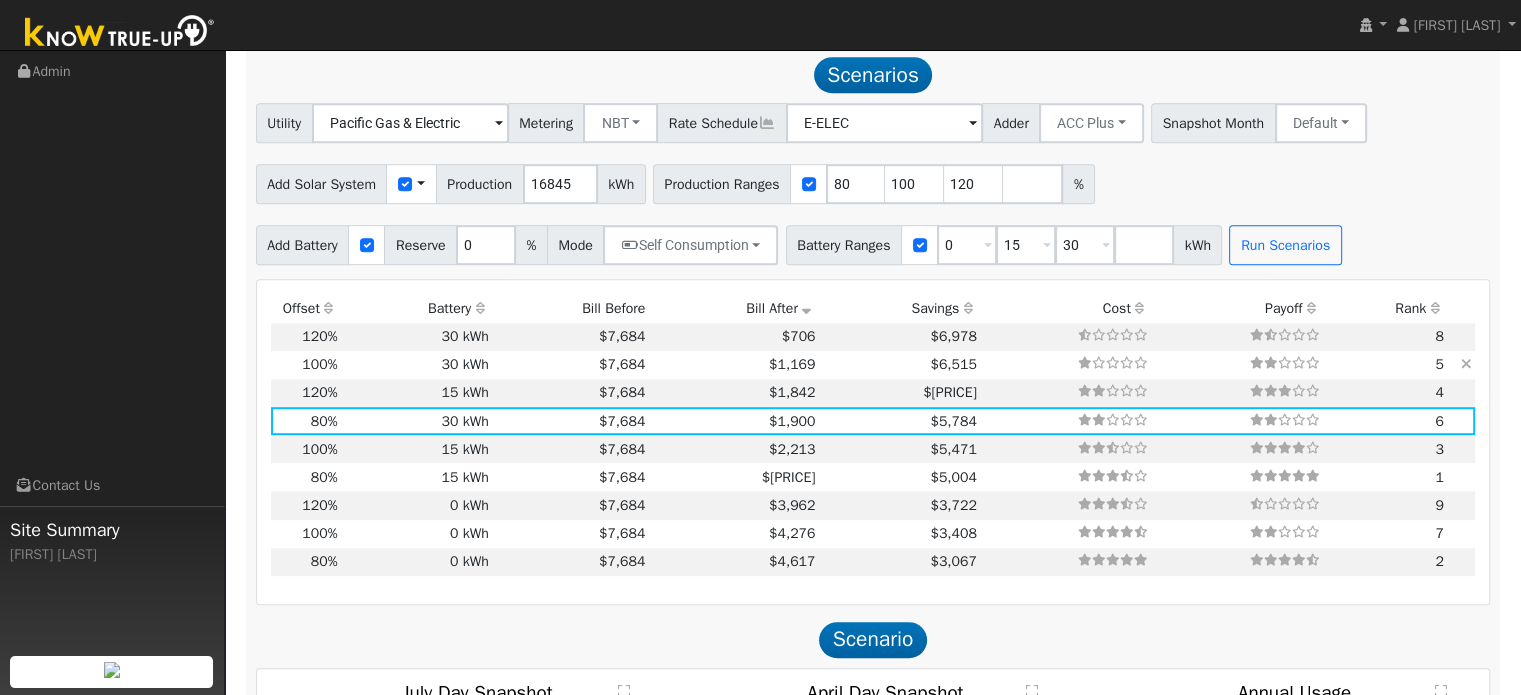 click on "$7,684" at bounding box center [570, 365] 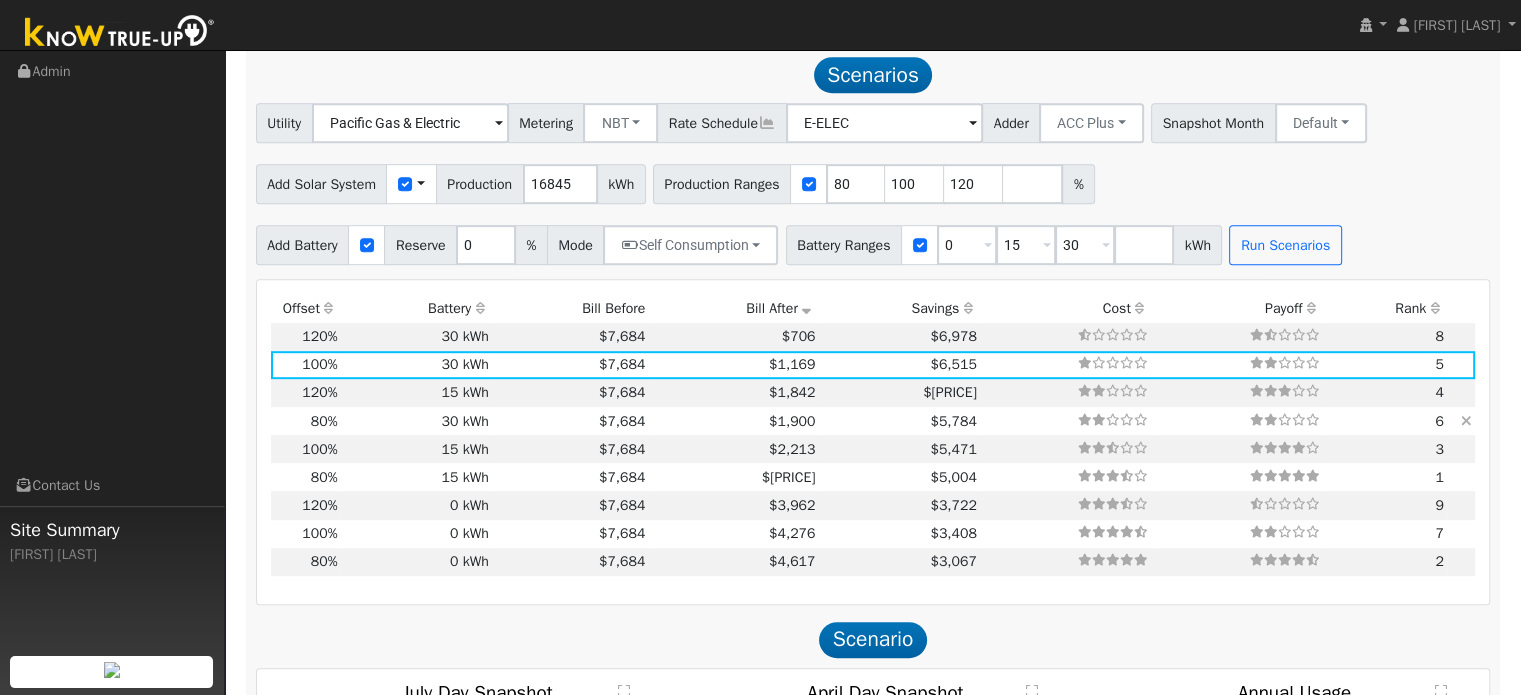 click on "$5,784" at bounding box center [899, 421] 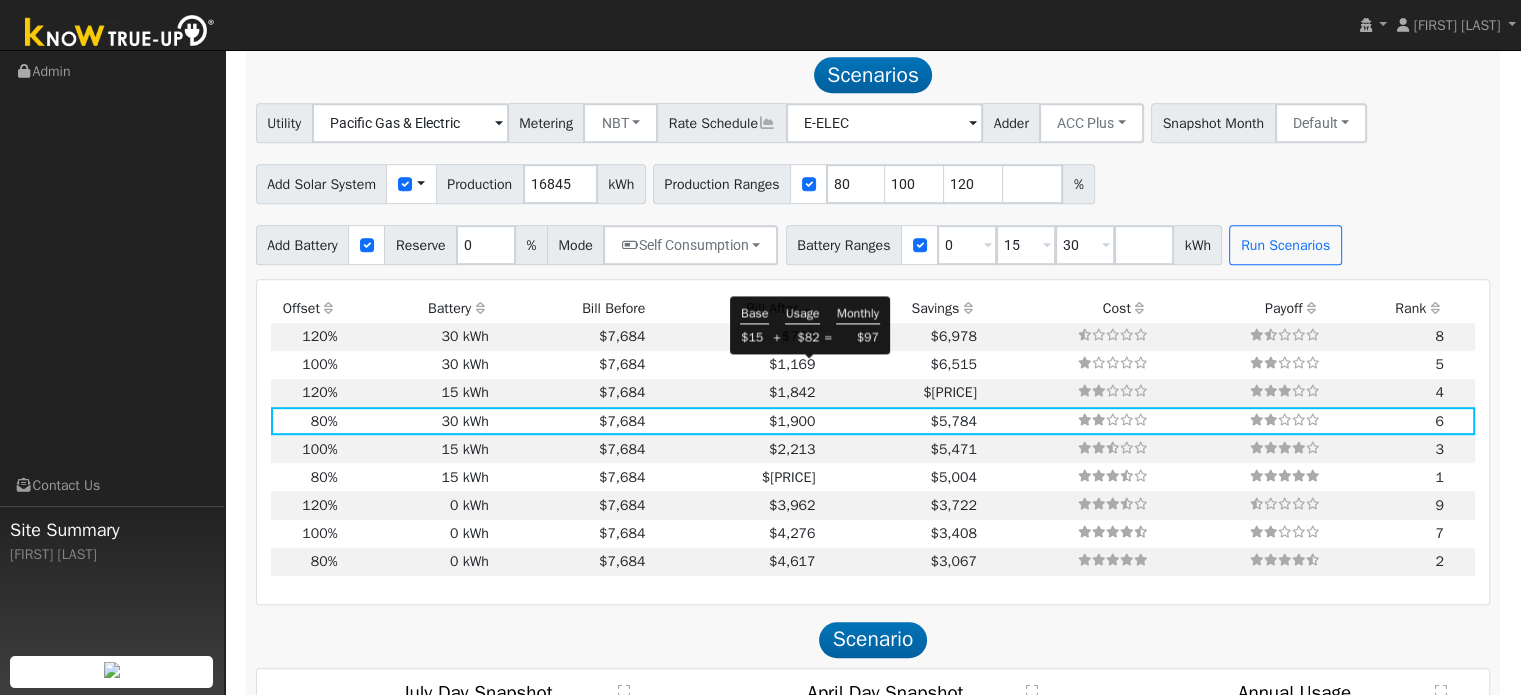 click on "$1,169" at bounding box center (792, 364) 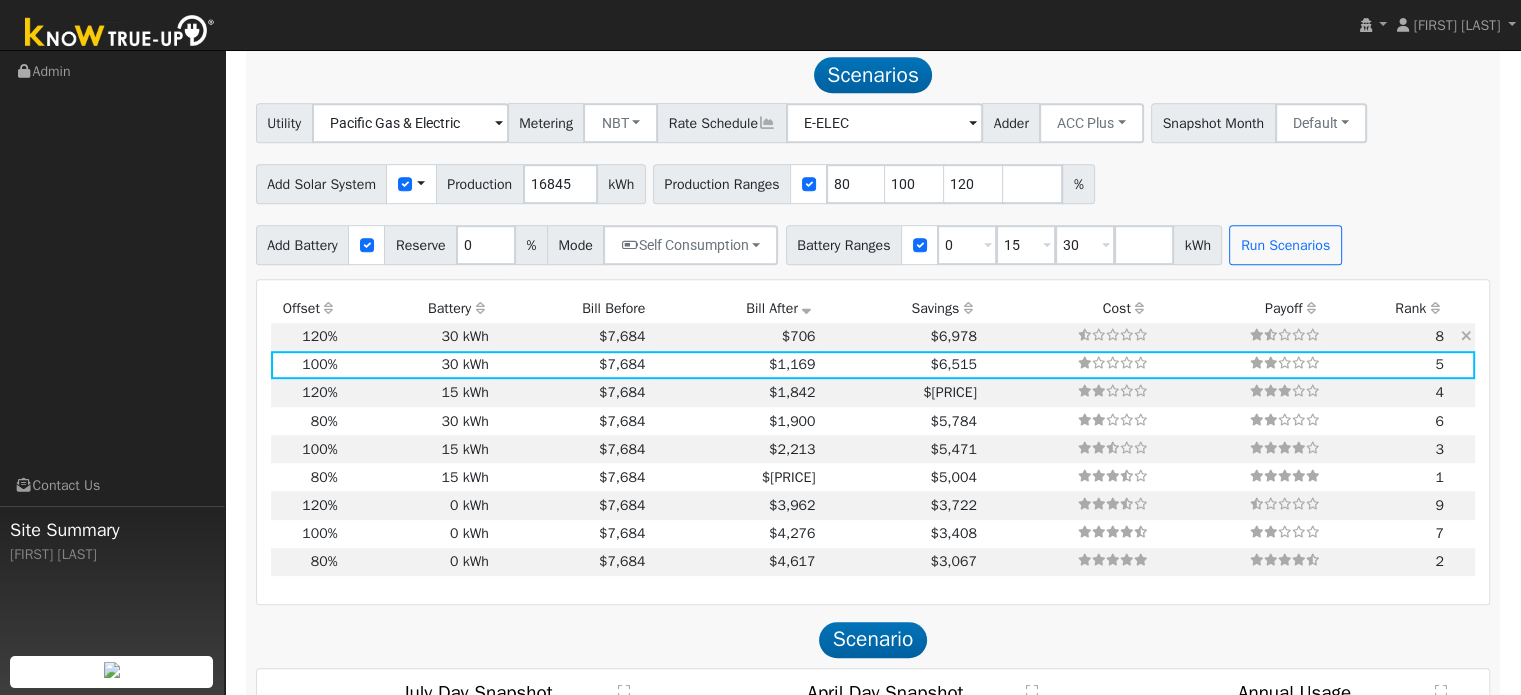 click on "$706" at bounding box center (734, 337) 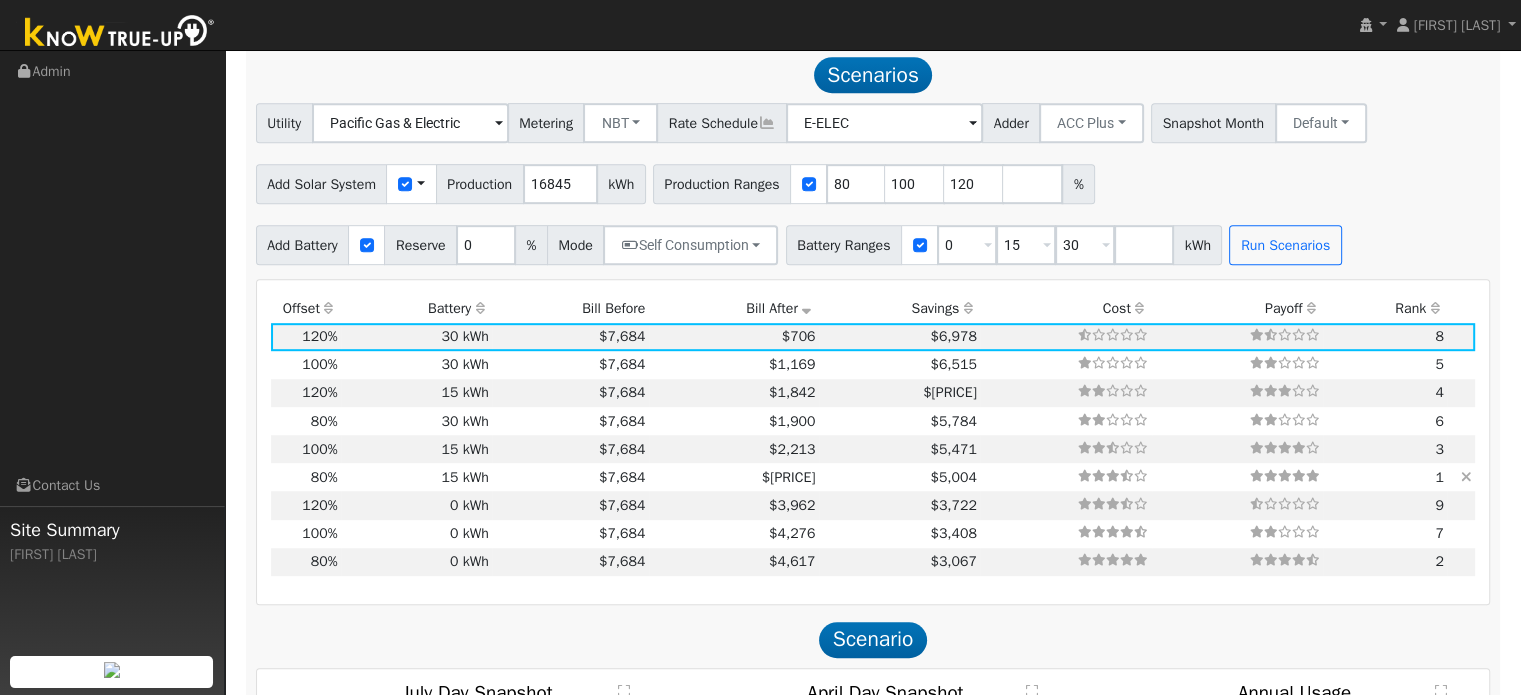 click on "1" at bounding box center (1385, 477) 